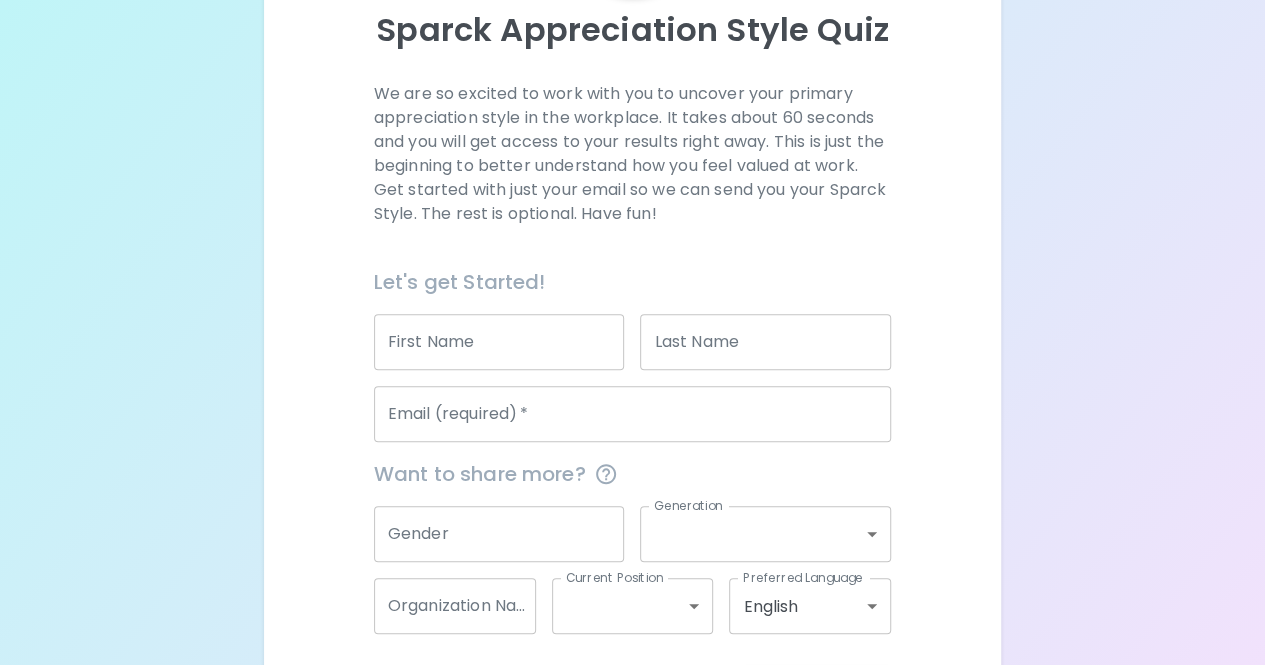 scroll, scrollTop: 230, scrollLeft: 0, axis: vertical 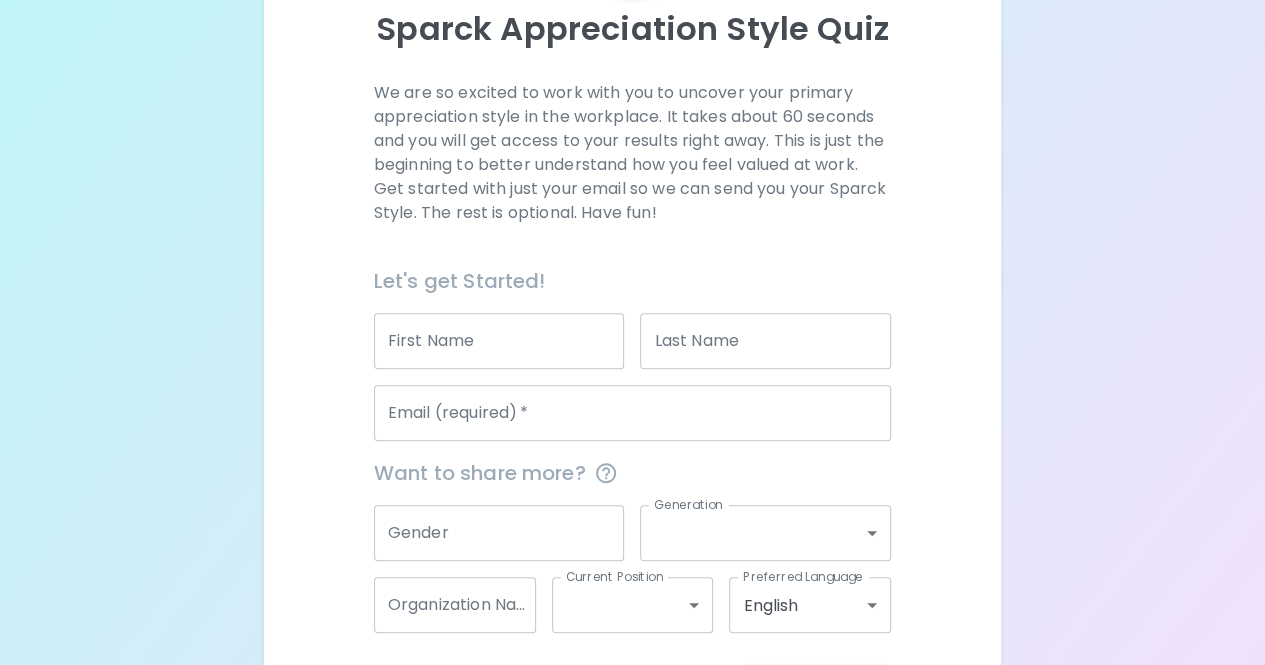 click on "First Name" at bounding box center (499, 341) 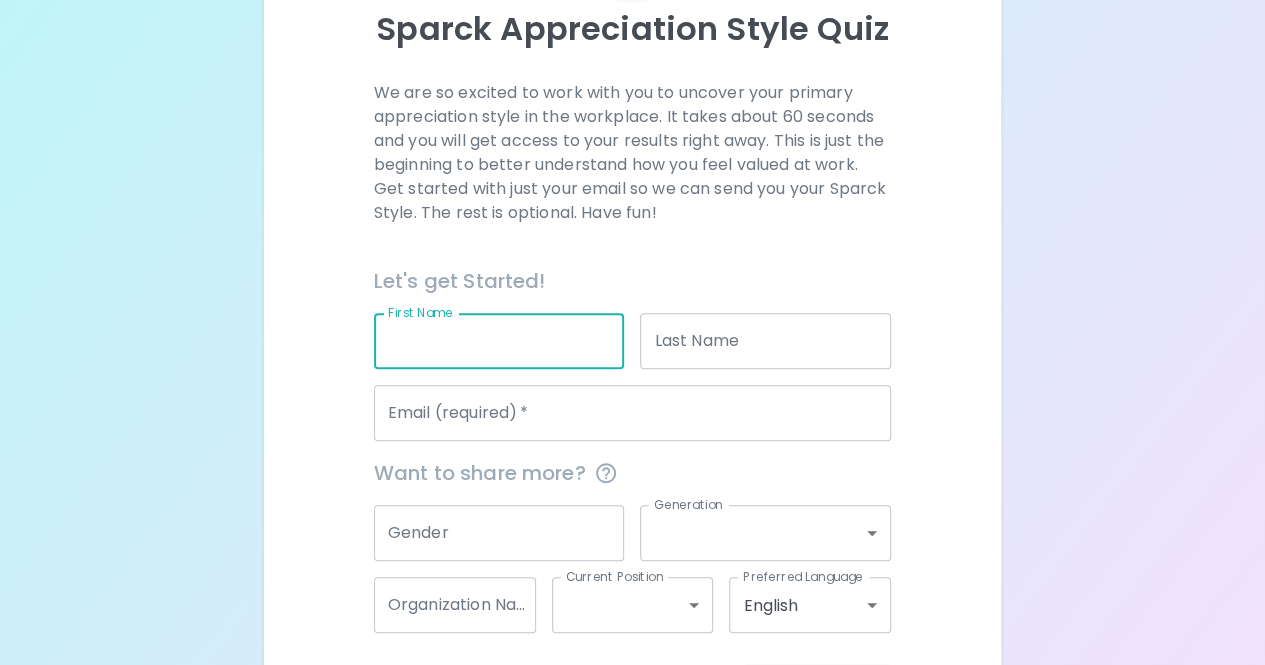 type on "Abbrielle" 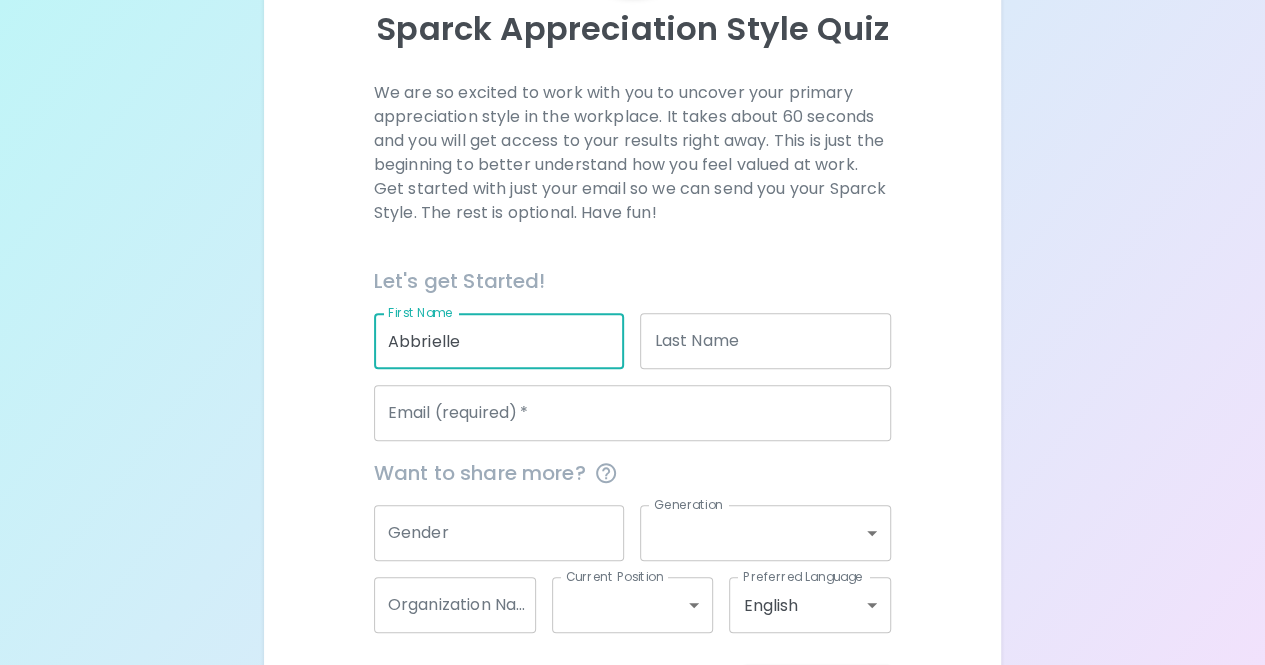 type on "Robinson" 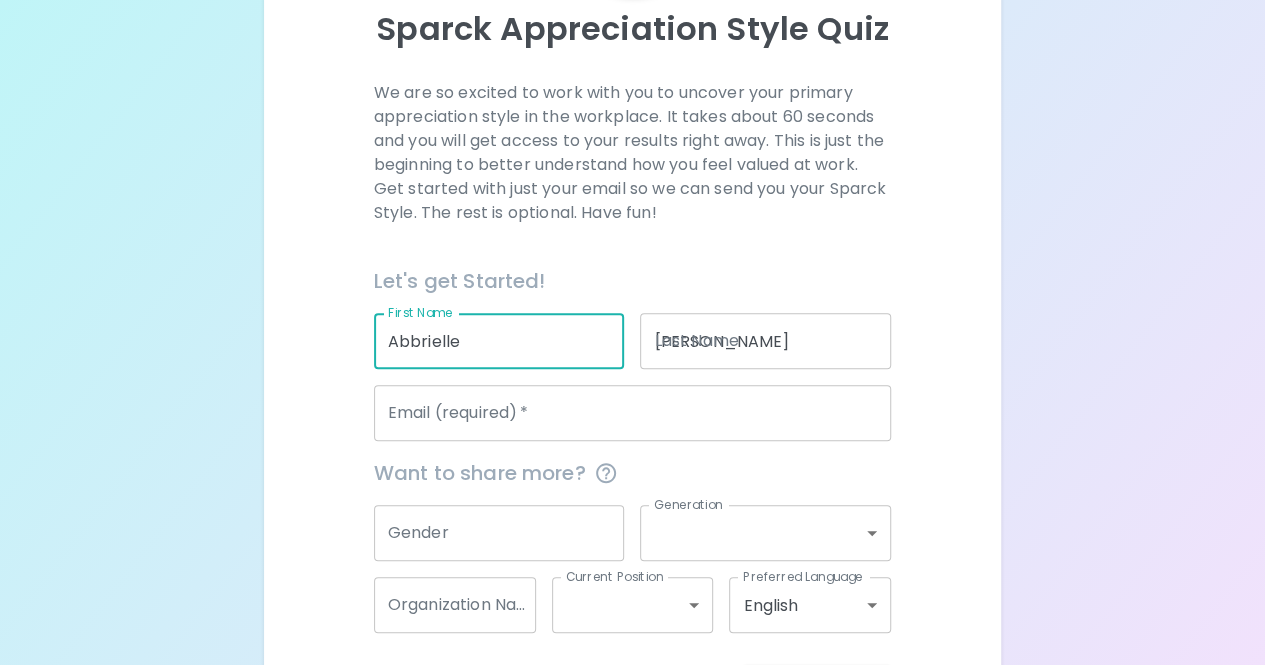 type on "abbrielle.robinson@yahoo.com" 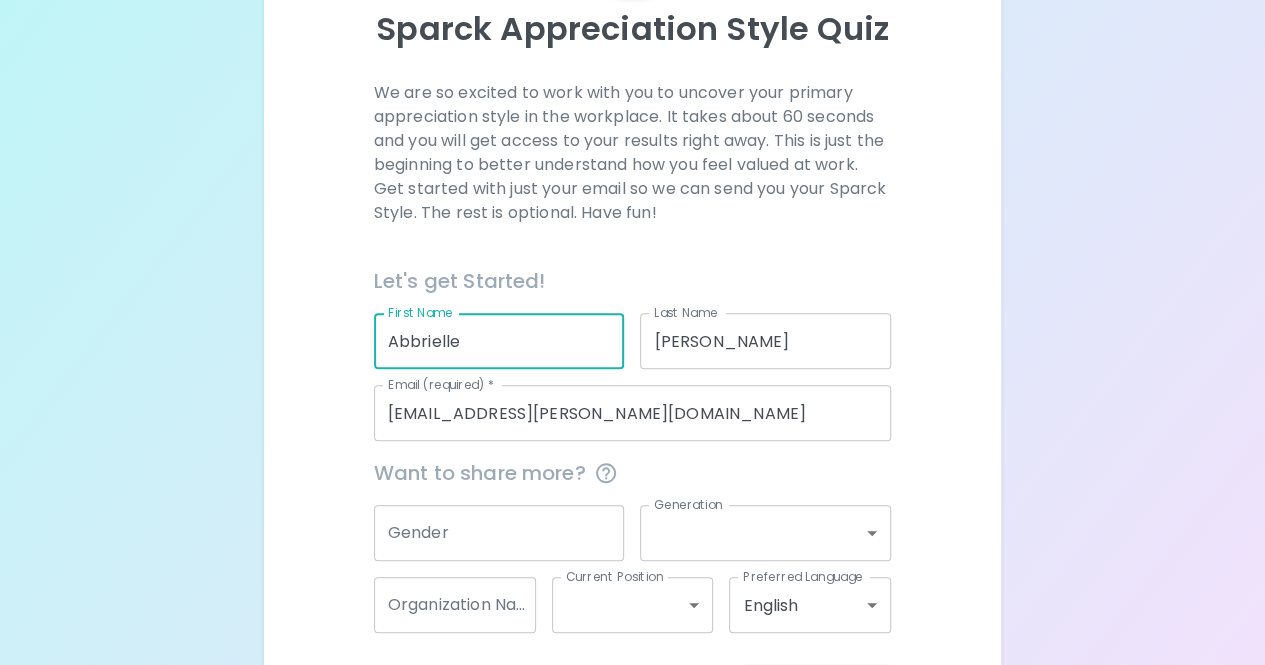 scroll, scrollTop: 311, scrollLeft: 0, axis: vertical 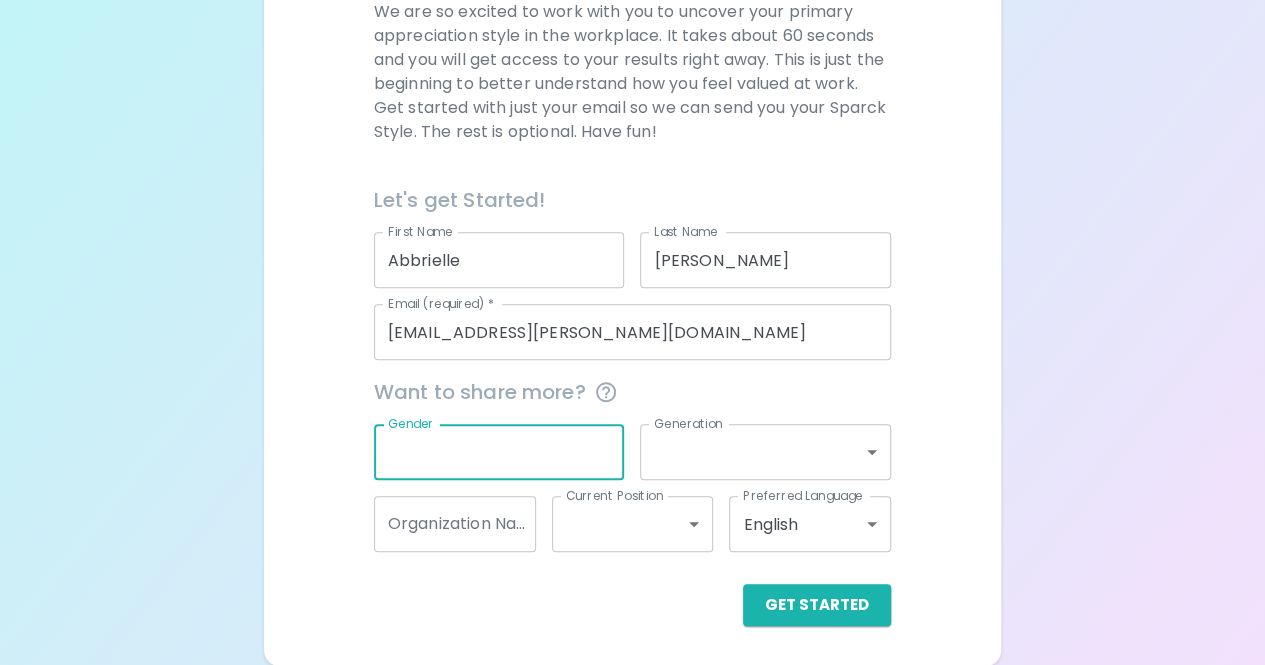 click on "Gender" at bounding box center (499, 452) 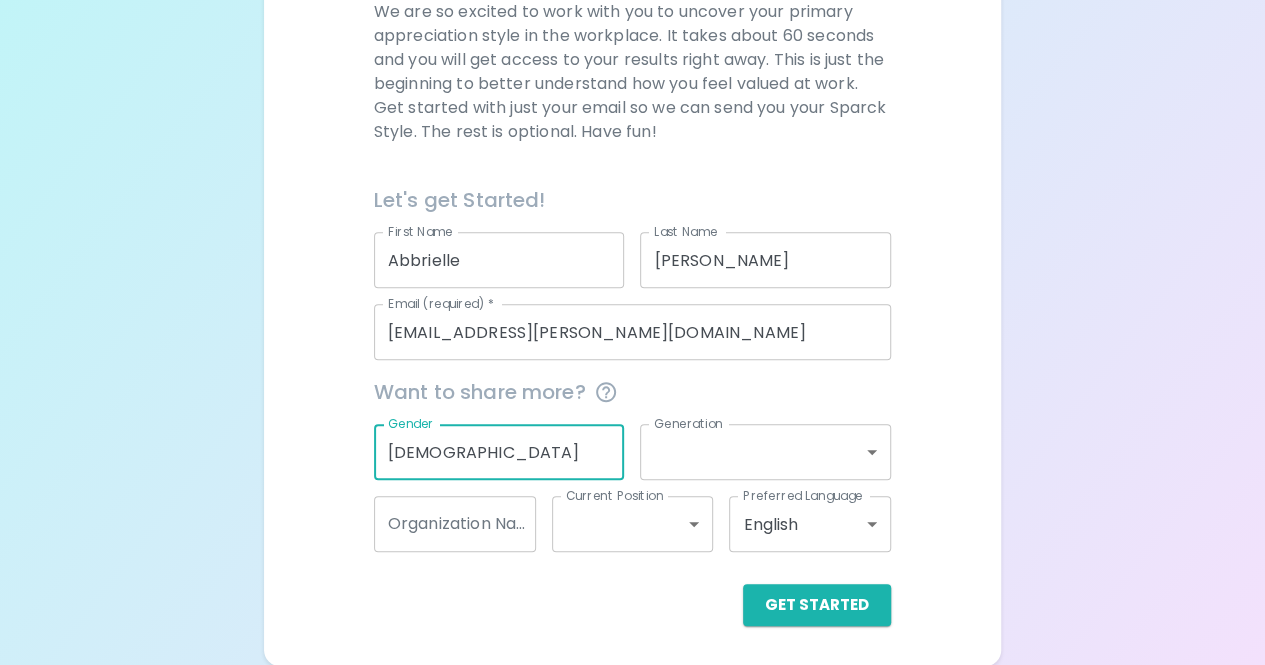type on "Female" 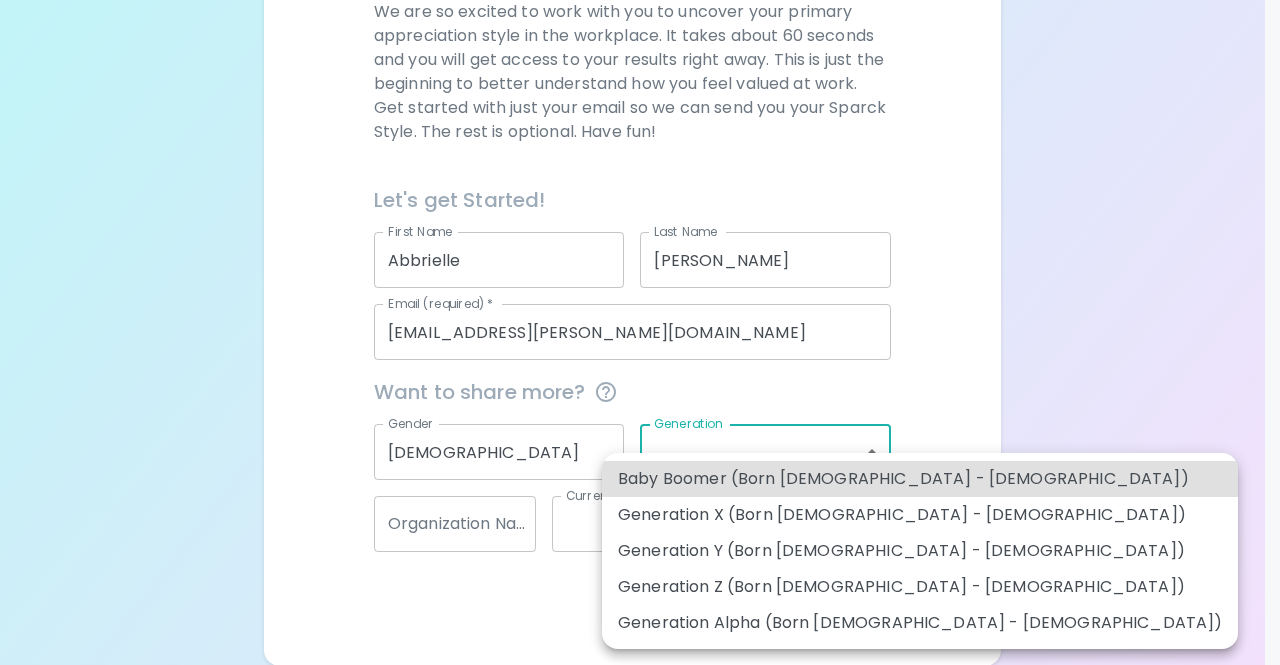 click on "Sparck Appreciation Style Quiz We are so excited to work with you to uncover your primary appreciation style in the workplace. It takes about 60 seconds and you will get access to your results right away. This is just the beginning to better understand how you feel valued at work. Get started with just your email so we can send you your Sparck Style. The rest is optional. Have fun! Let's get Started! First Name Abbrielle First Name Last Name Robinson Last Name Email (required)   * abbrielle.robinson@yahoo.com Email (required)   * Want to share more? Gender Female Gender Generation ​ Generation Organization Name Organization Name Current Position ​ Current Position Preferred Language English en Preferred Language Get Started   English Español Baby Boomer (Born 1946 - 1964) Generation X (Born 1965 - 1980) Generation Y (Born 1981 - 1996) Generation Z (Born 1997 - 2012) Generation Alpha (Born 2013 - 2025)" at bounding box center [640, 177] 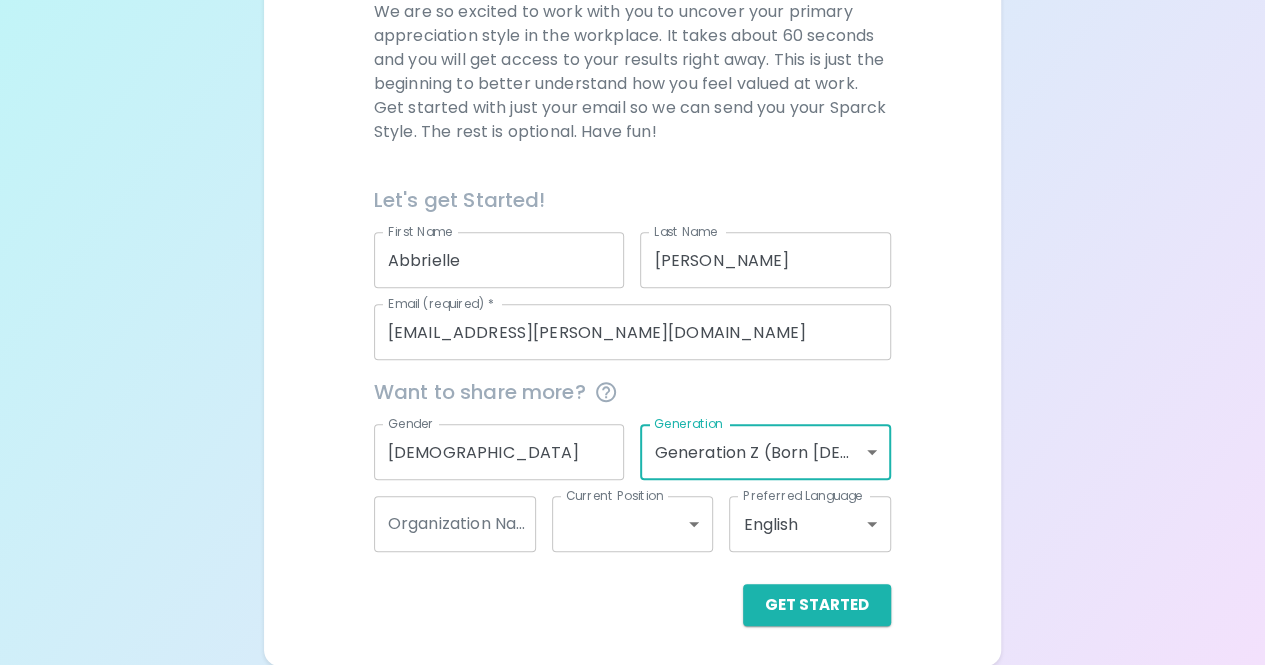 click on "Organization Name" at bounding box center [455, 524] 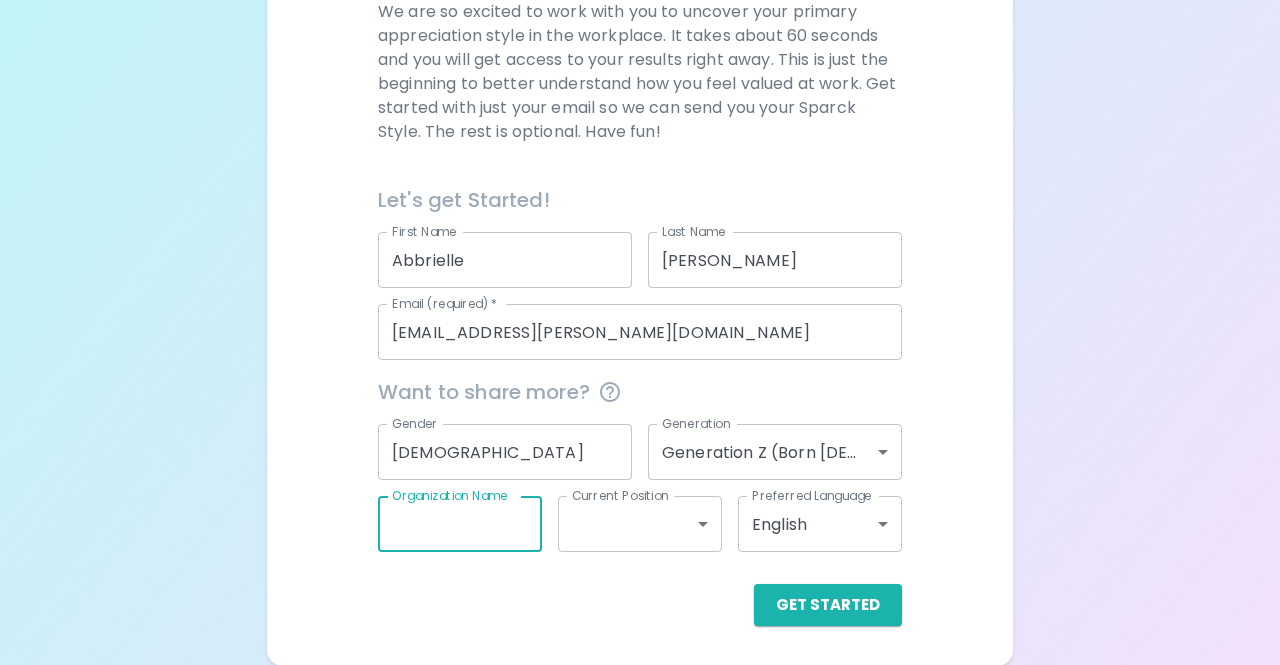 click on "Sparck Appreciation Style Quiz We are so excited to work with you to uncover your primary appreciation style in the workplace. It takes about 60 seconds and you will get access to your results right away. This is just the beginning to better understand how you feel valued at work. Get started with just your email so we can send you your Sparck Style. The rest is optional. Have fun! Let's get Started! First Name Abbrielle First Name Last Name Robinson Last Name Email (required)   * abbrielle.robinson@yahoo.com Email (required)   * Want to share more? Gender Female Gender Generation Generation Z (Born 1997 - 2012) generation_z Generation Organization Name Organization Name Current Position ​ Current Position Preferred Language English en Preferred Language Get Started   English Español" at bounding box center [640, 177] 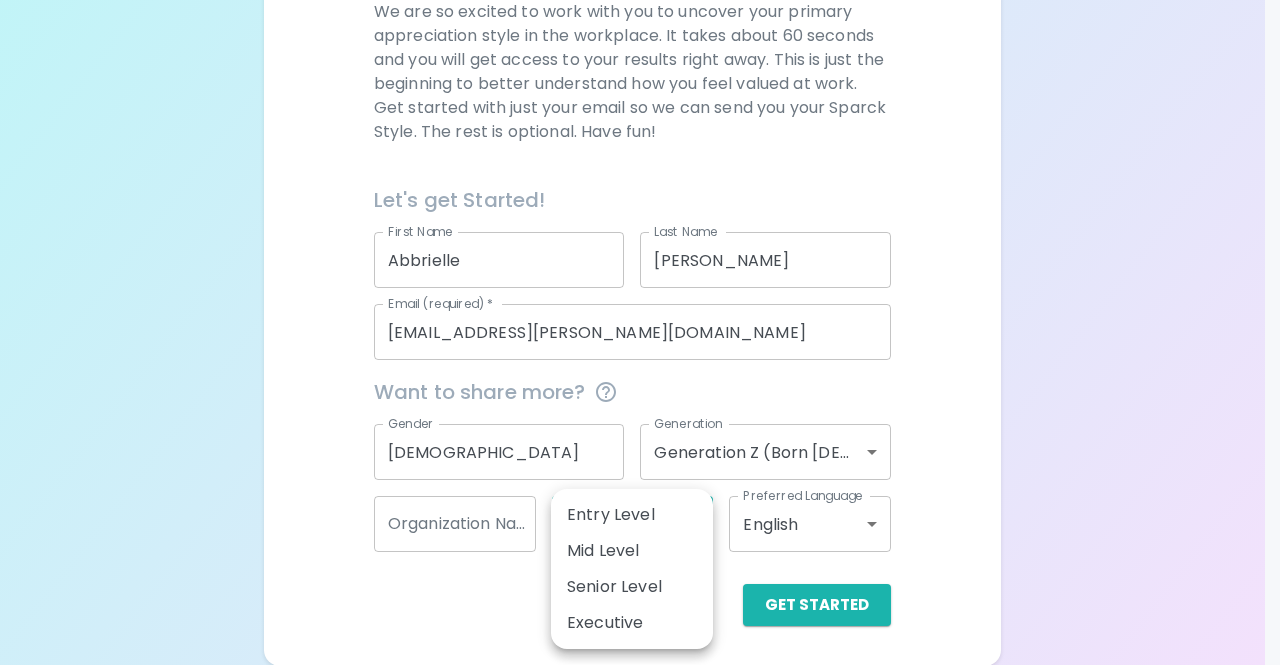 click on "Senior Level" at bounding box center (632, 587) 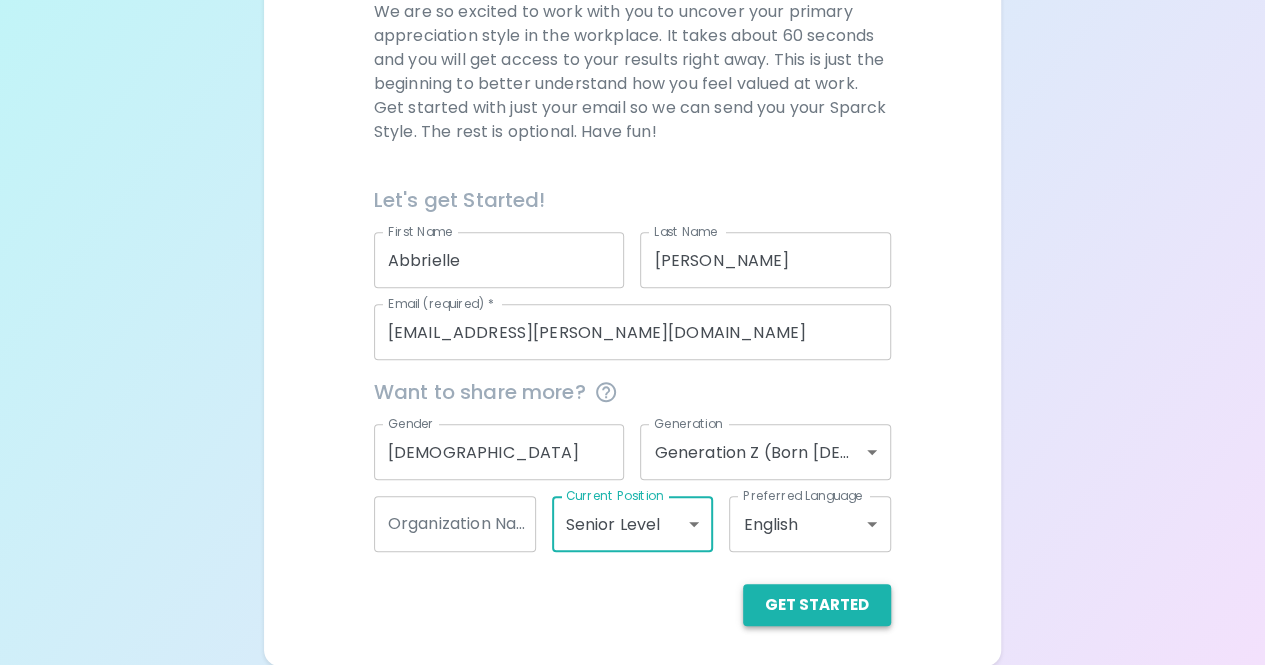 click on "Get Started" at bounding box center [817, 605] 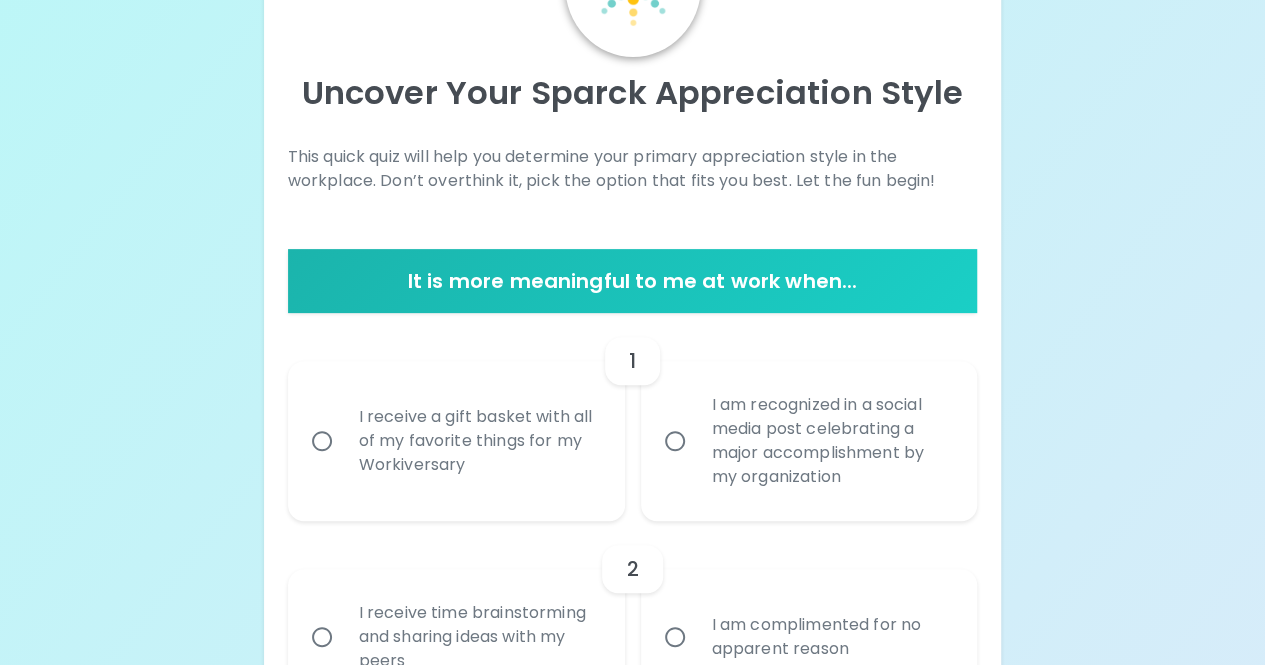 scroll, scrollTop: 353, scrollLeft: 0, axis: vertical 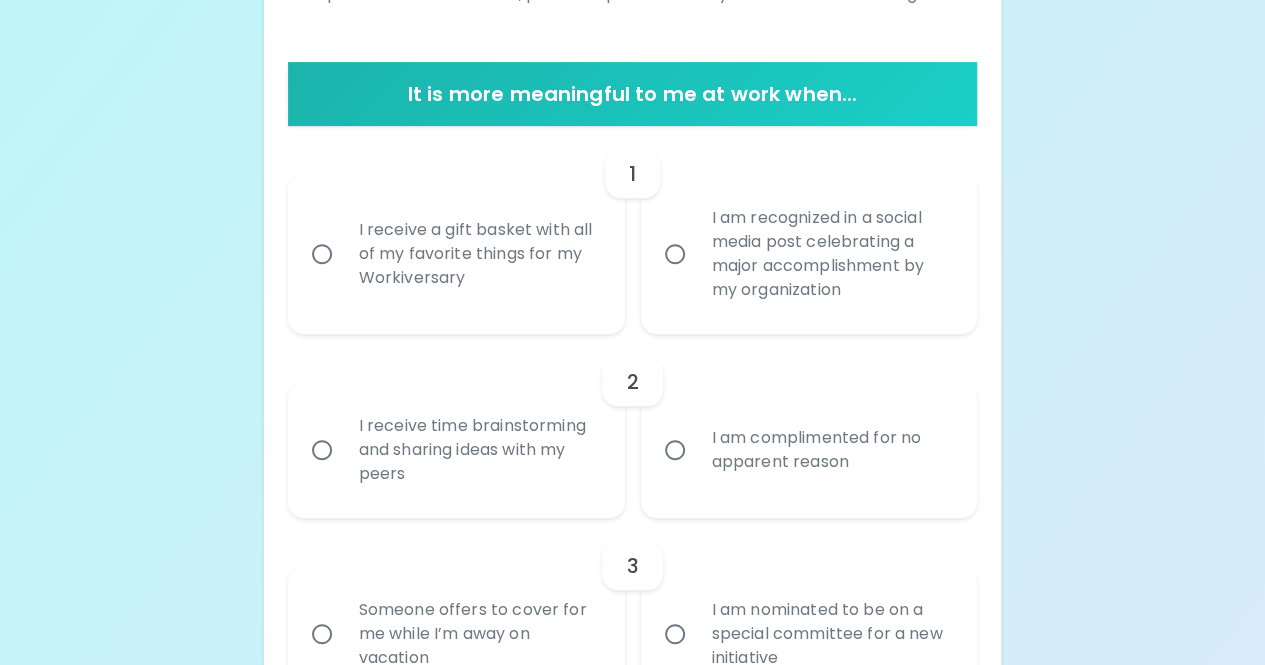 click on "I receive a gift basket with all of my favorite things for my Workiversary" at bounding box center (478, 254) 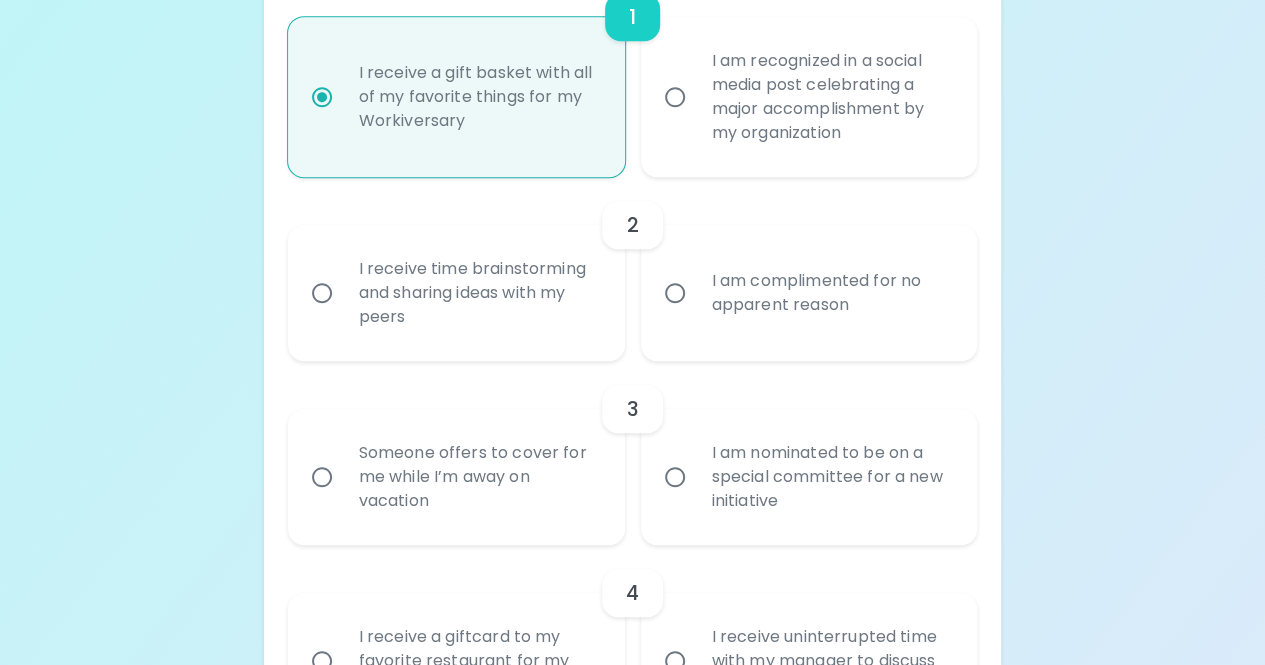 scroll, scrollTop: 513, scrollLeft: 0, axis: vertical 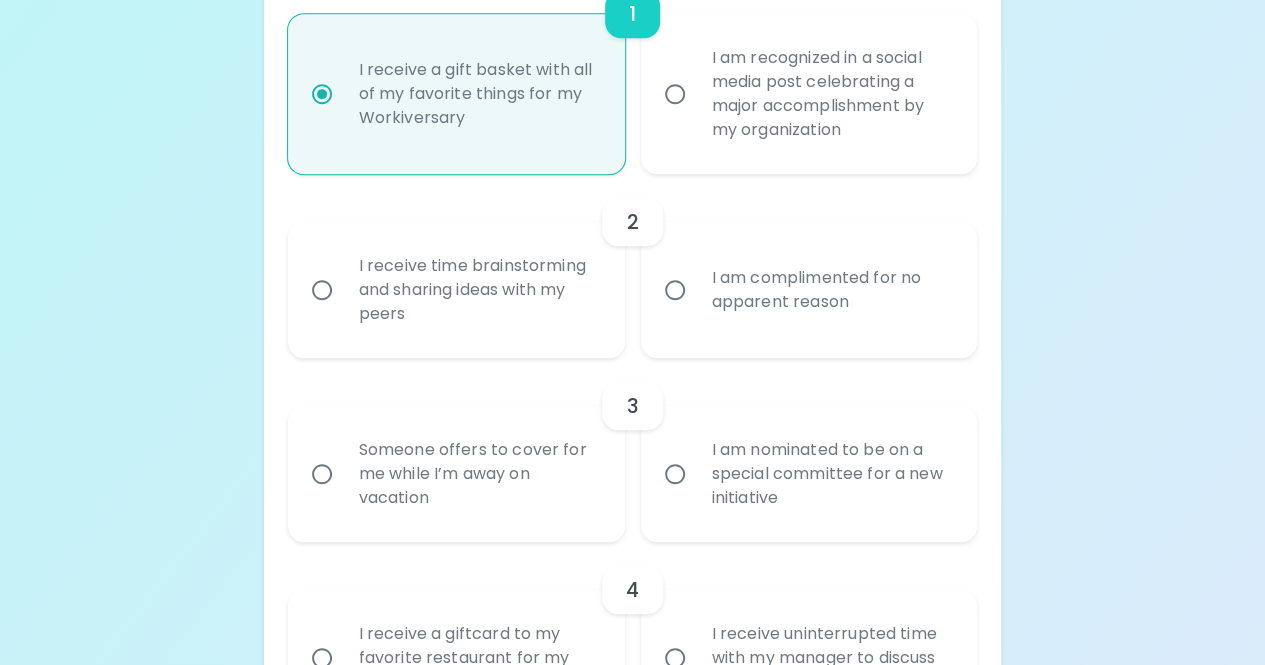 click on "I am complimented for no apparent reason" at bounding box center [831, 290] 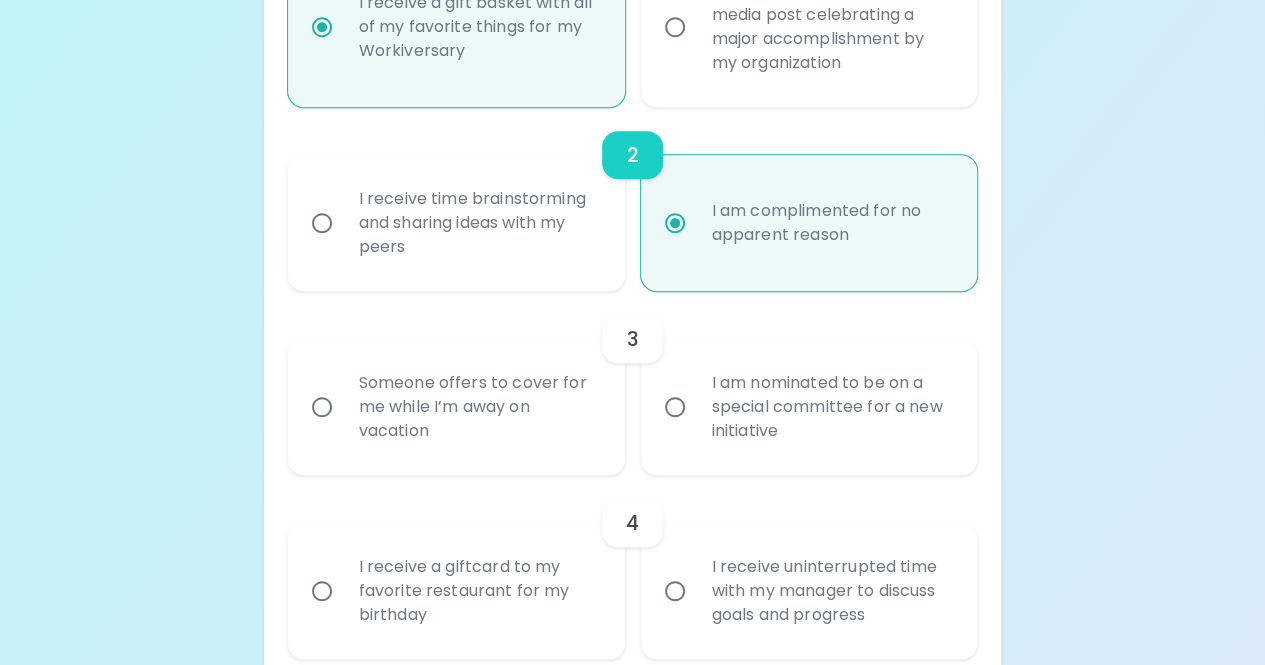 scroll, scrollTop: 673, scrollLeft: 0, axis: vertical 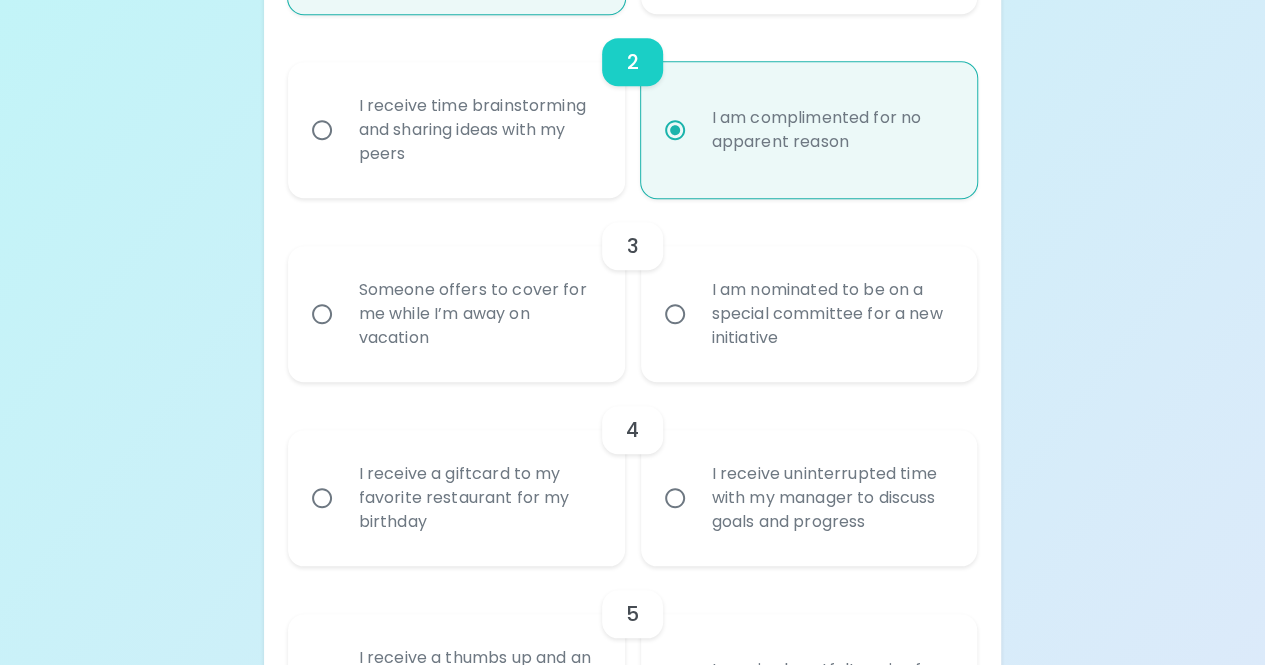 radio on "true" 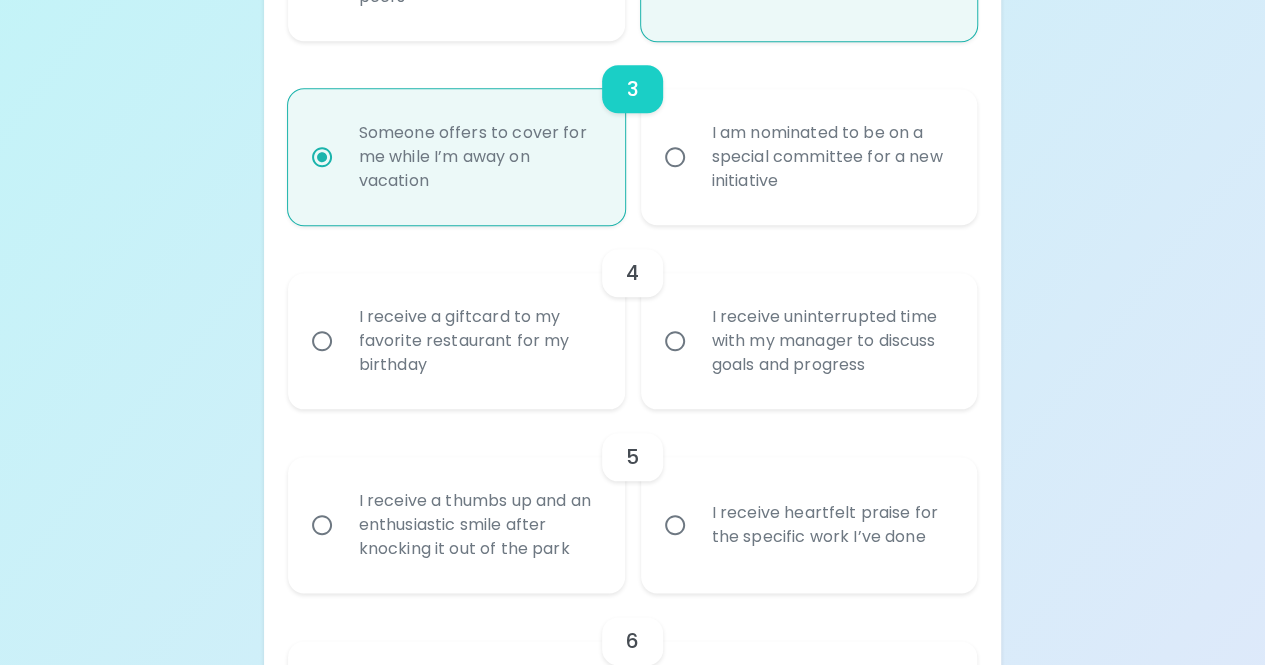 scroll, scrollTop: 833, scrollLeft: 0, axis: vertical 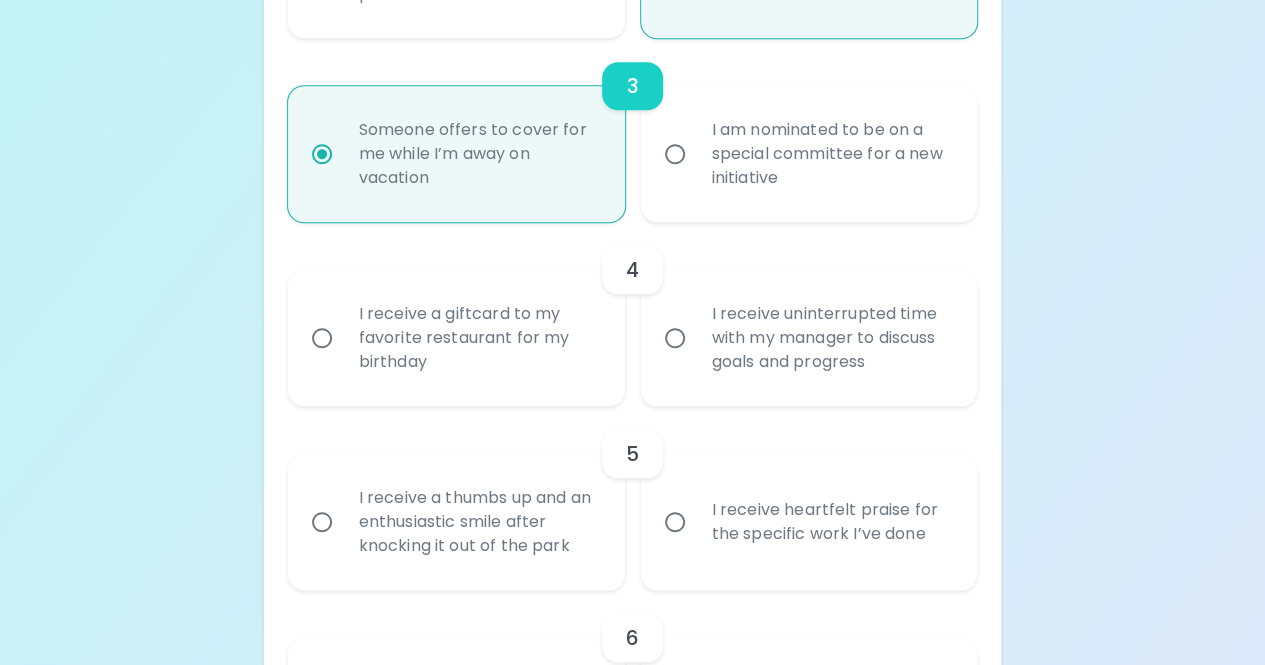 radio on "true" 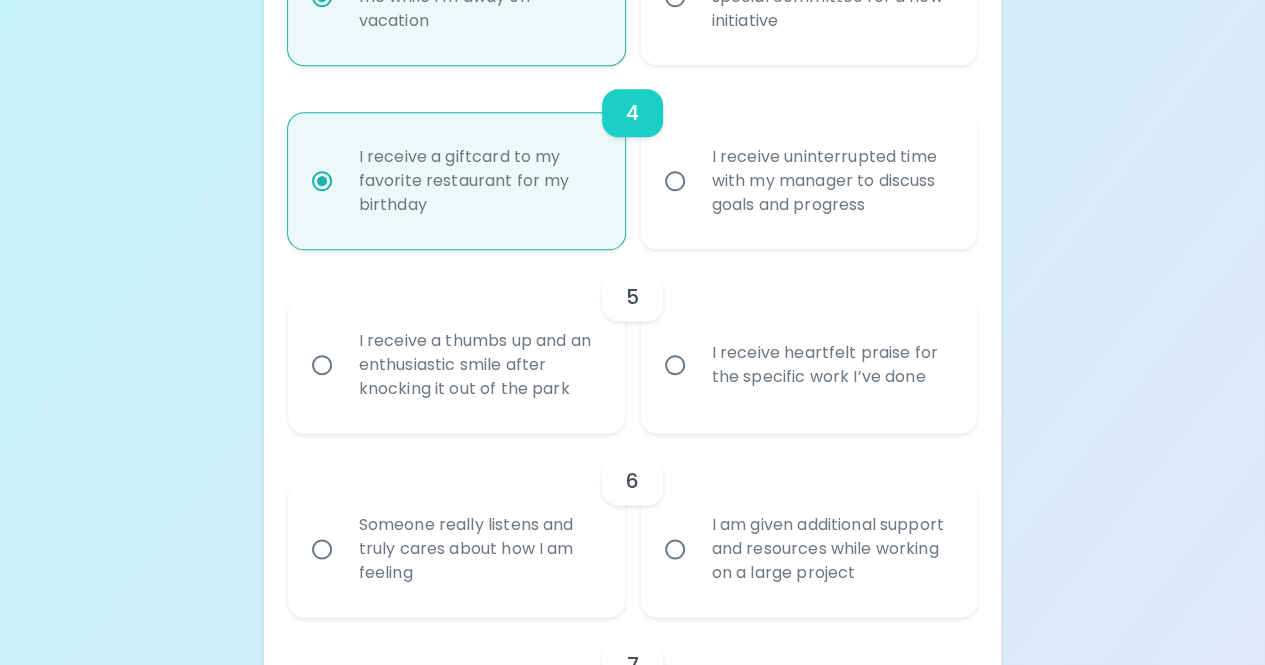 scroll, scrollTop: 993, scrollLeft: 0, axis: vertical 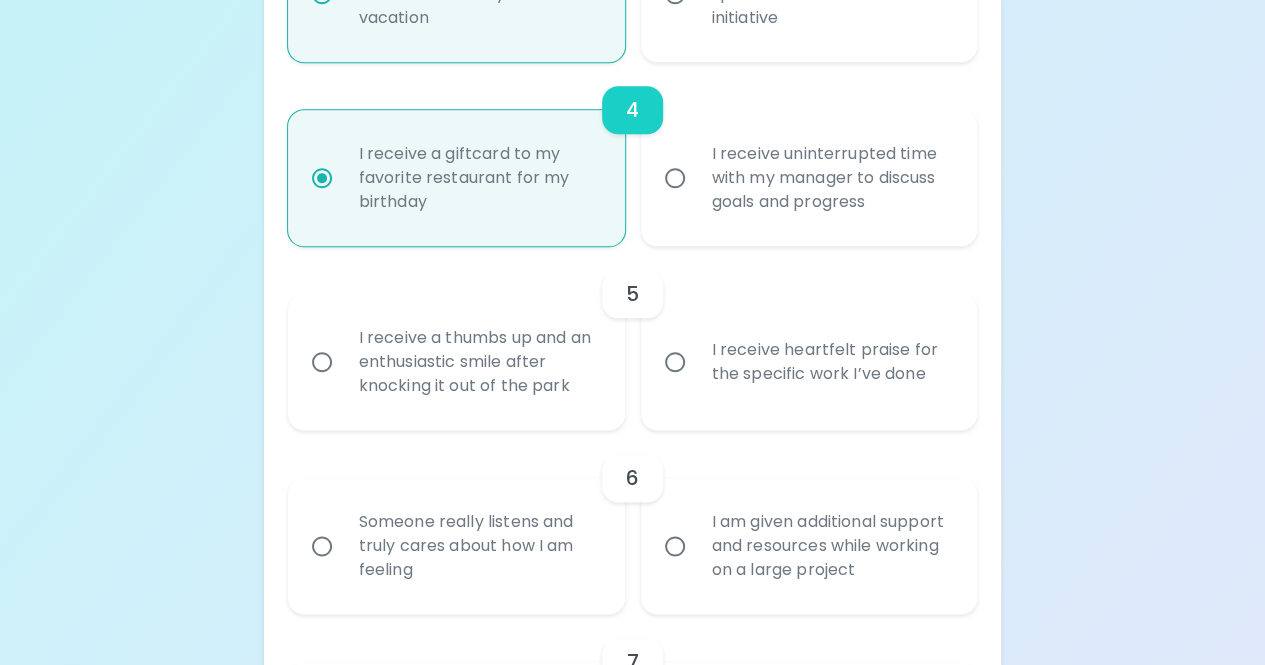 radio on "true" 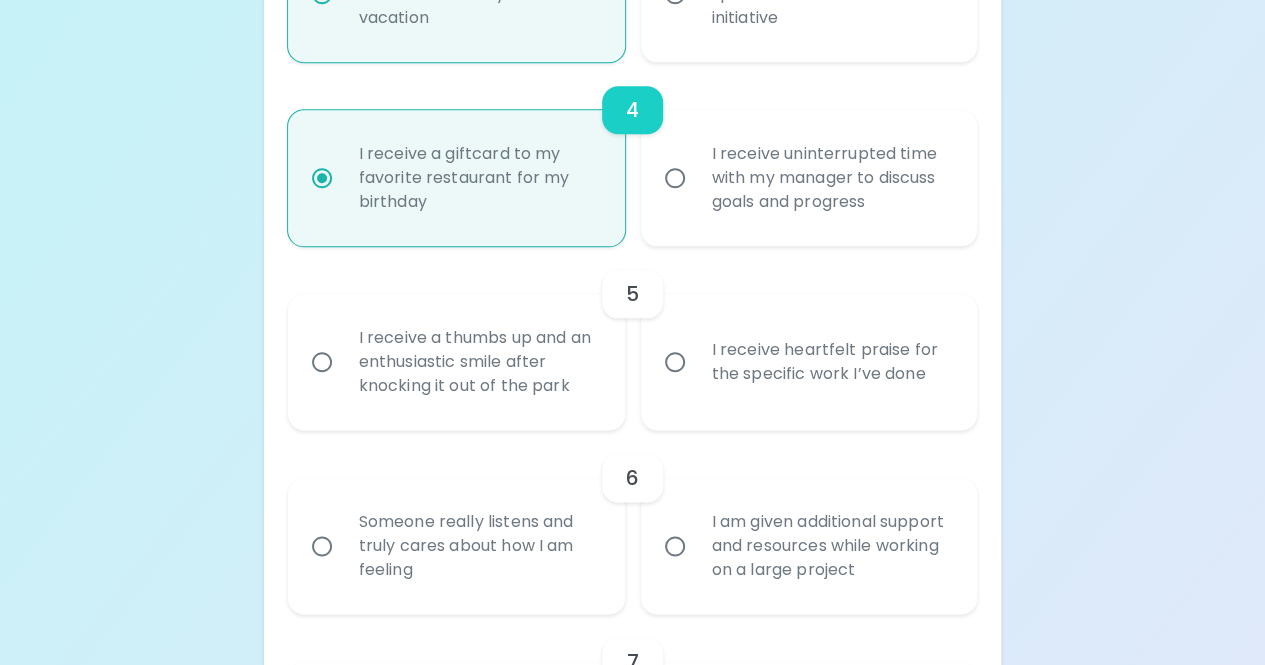 radio on "false" 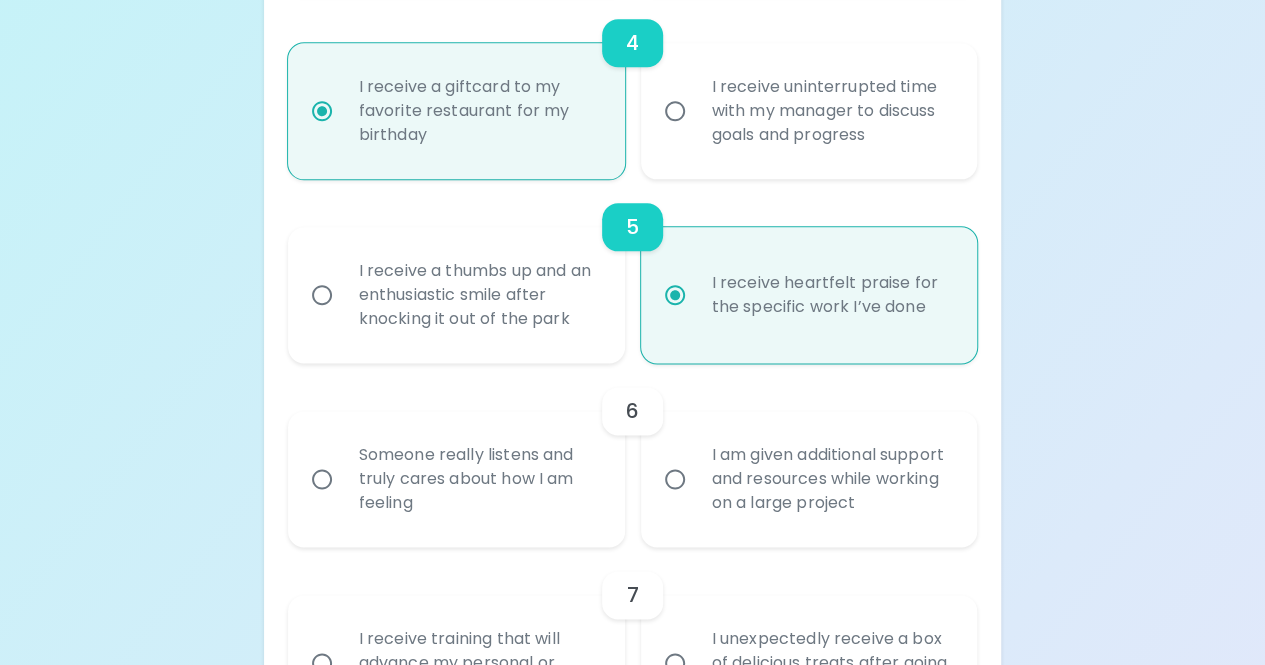scroll, scrollTop: 1153, scrollLeft: 0, axis: vertical 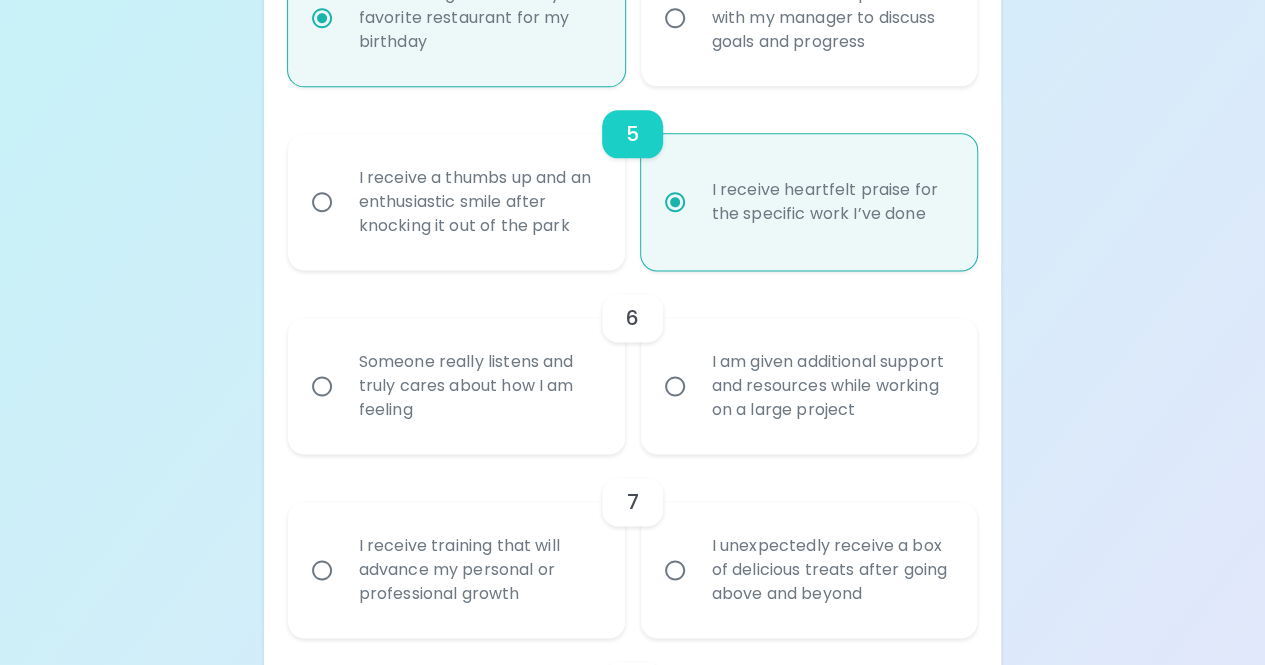 radio on "true" 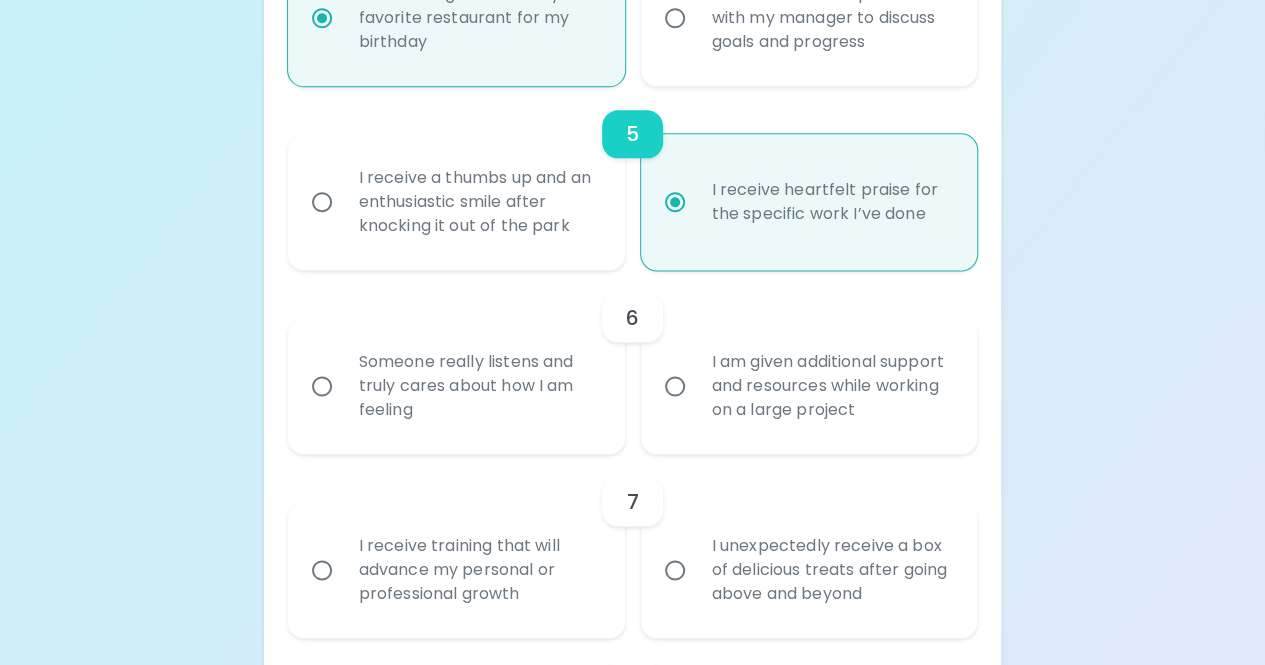 radio on "false" 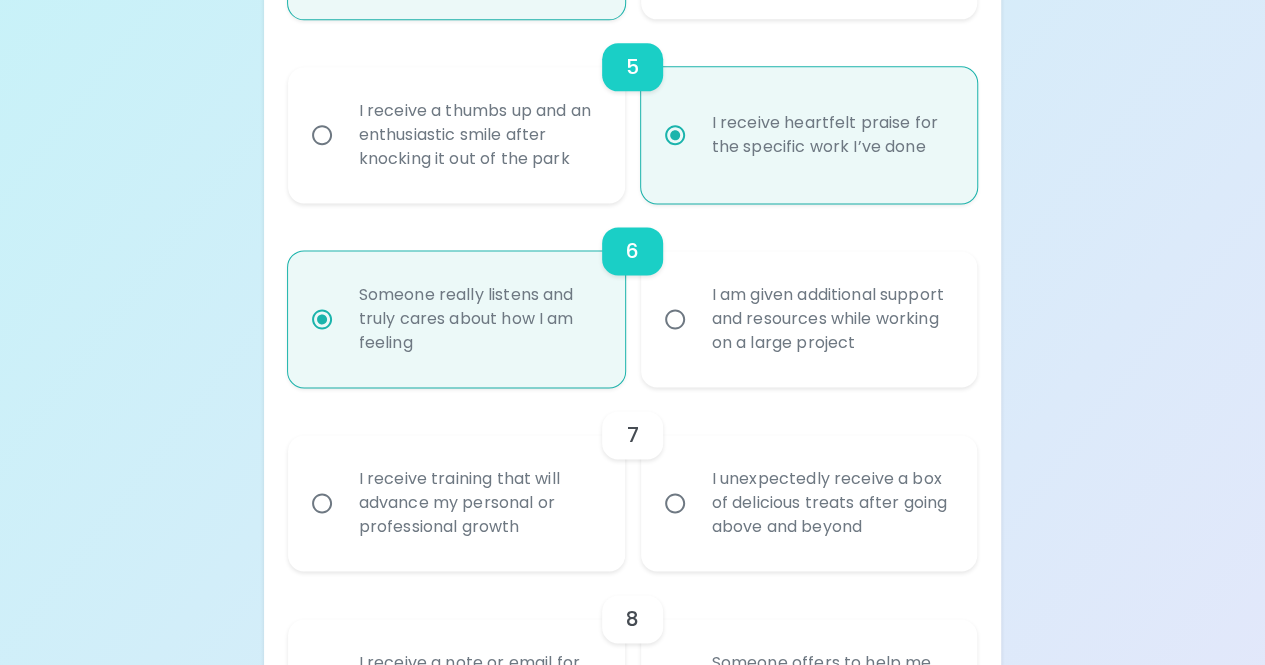 scroll, scrollTop: 1313, scrollLeft: 0, axis: vertical 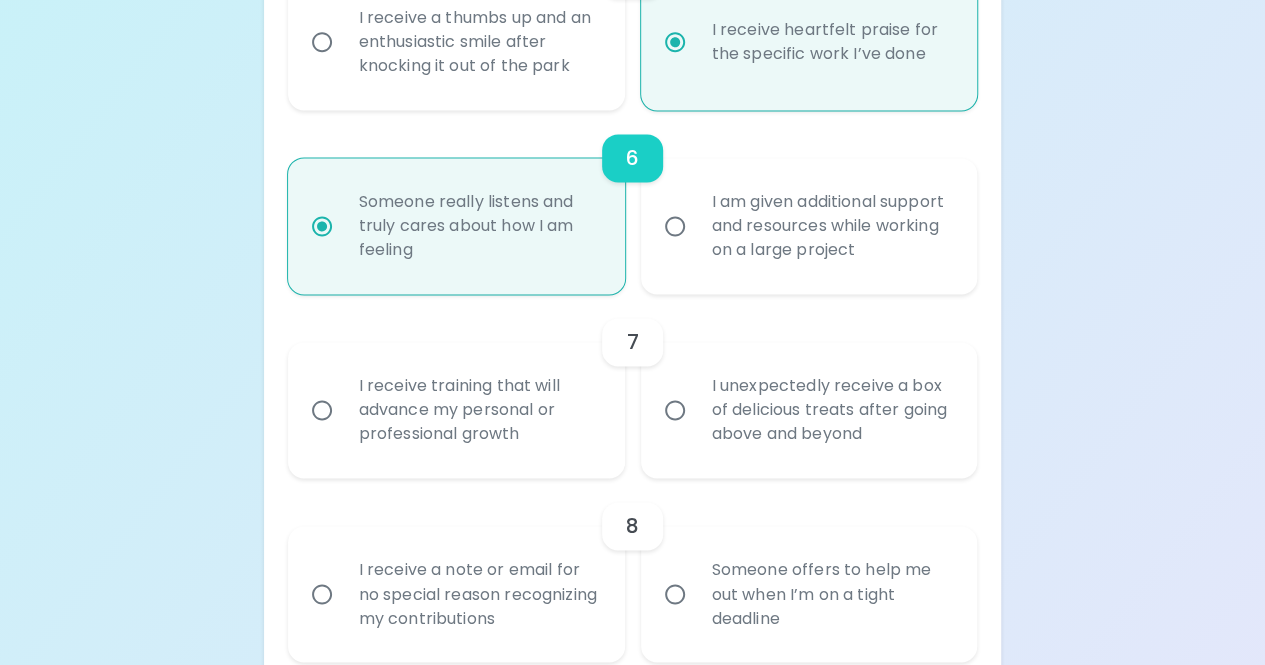 radio on "true" 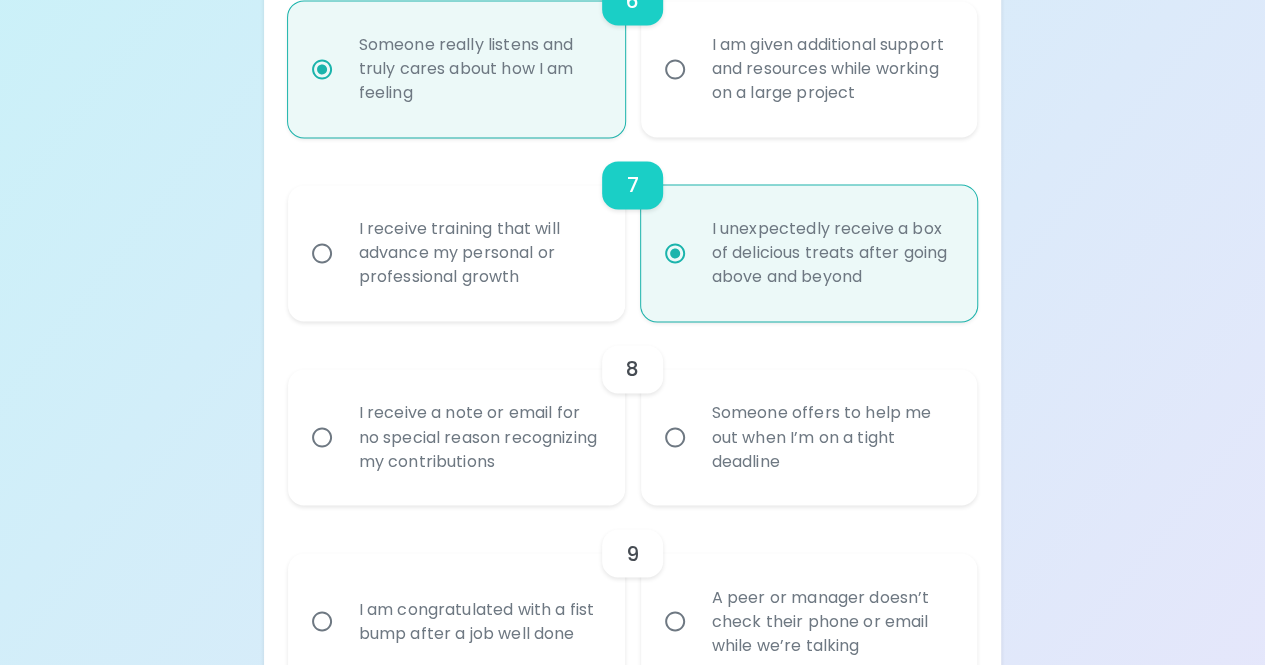 scroll, scrollTop: 1473, scrollLeft: 0, axis: vertical 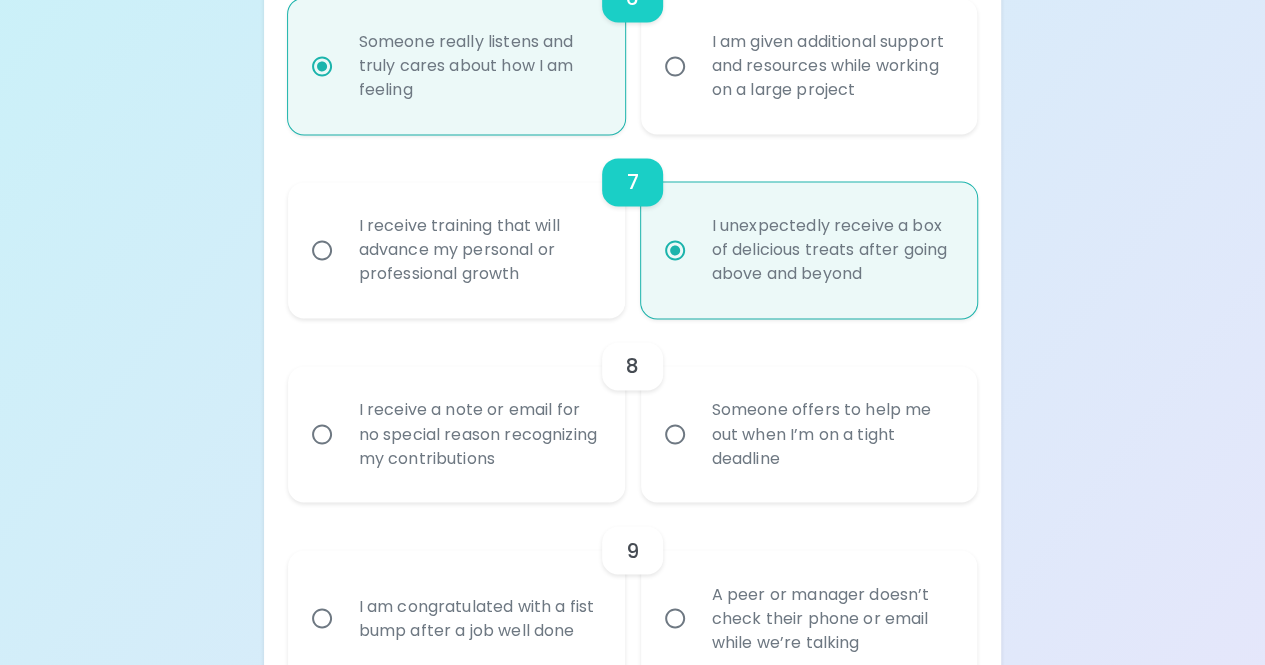 radio on "true" 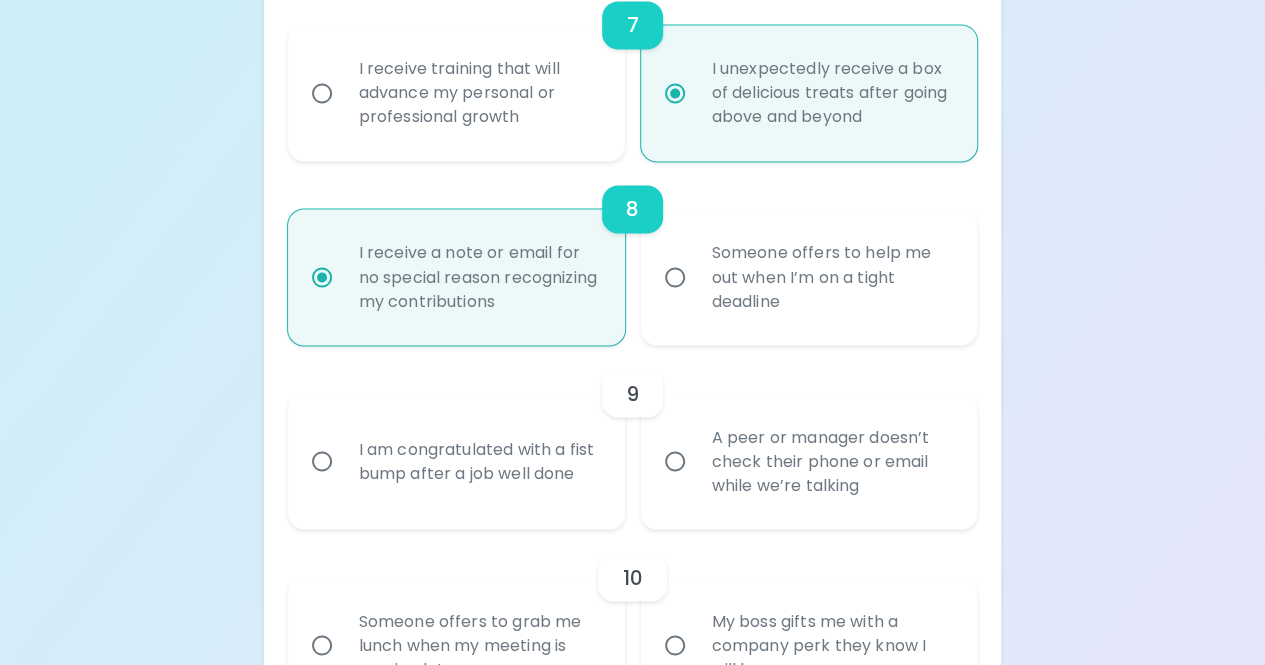 scroll, scrollTop: 1633, scrollLeft: 0, axis: vertical 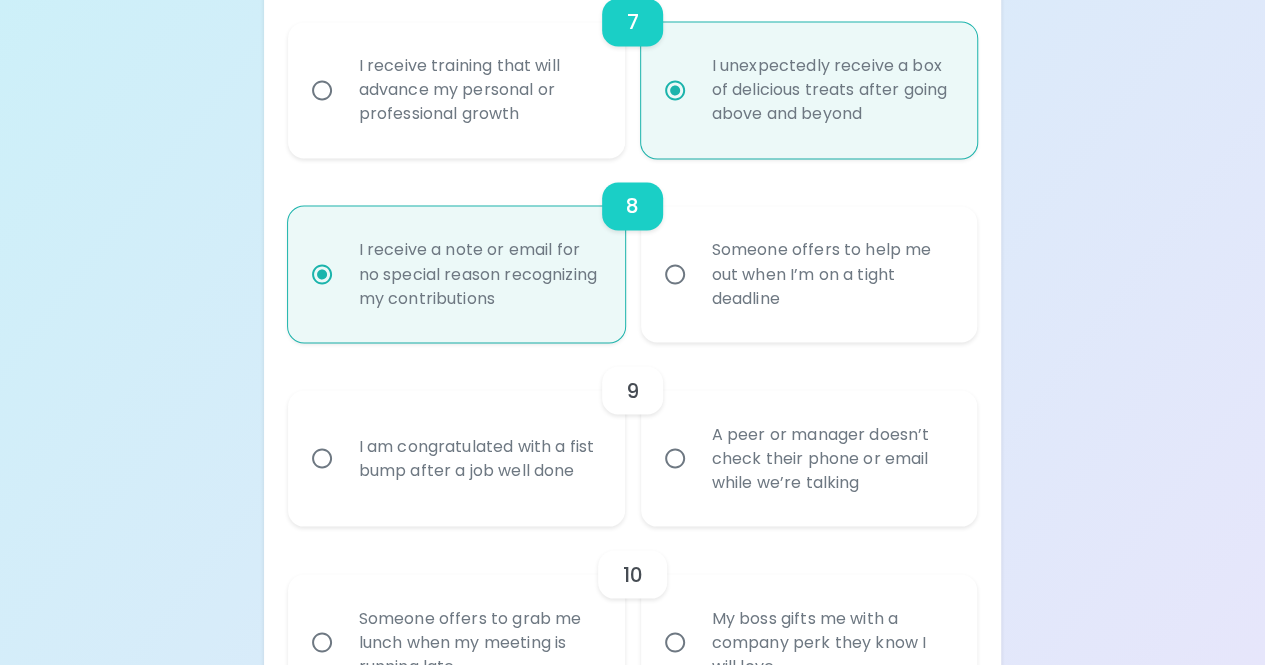 radio on "true" 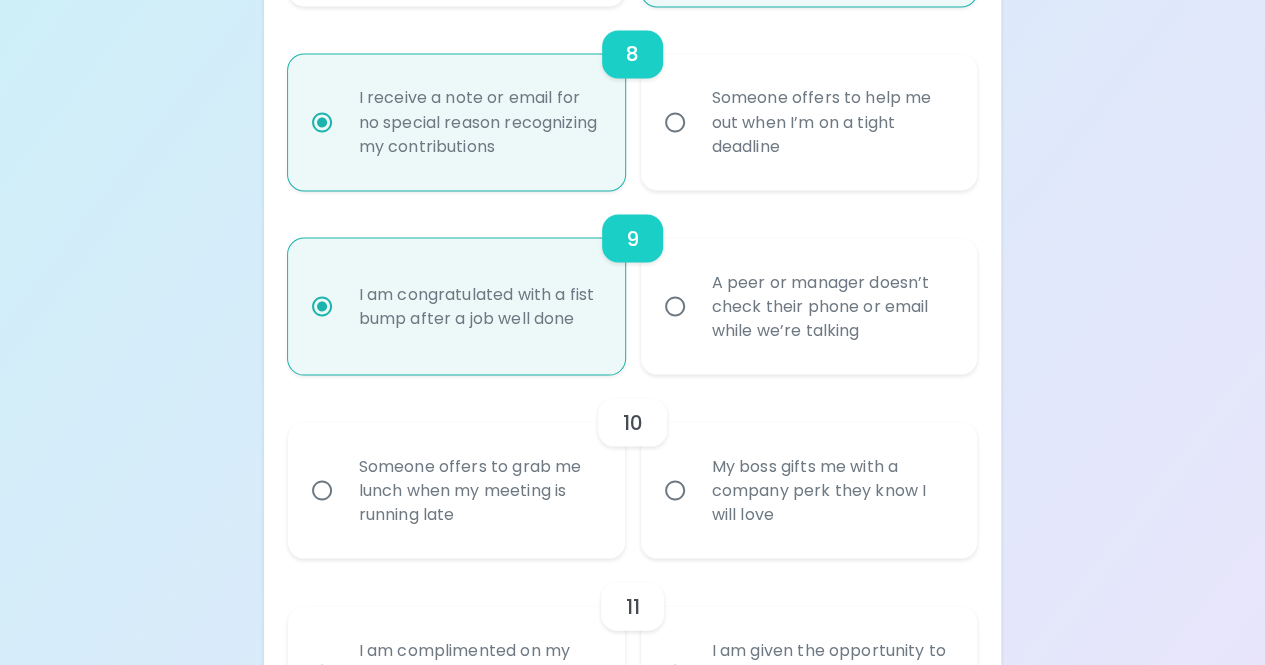 scroll, scrollTop: 1793, scrollLeft: 0, axis: vertical 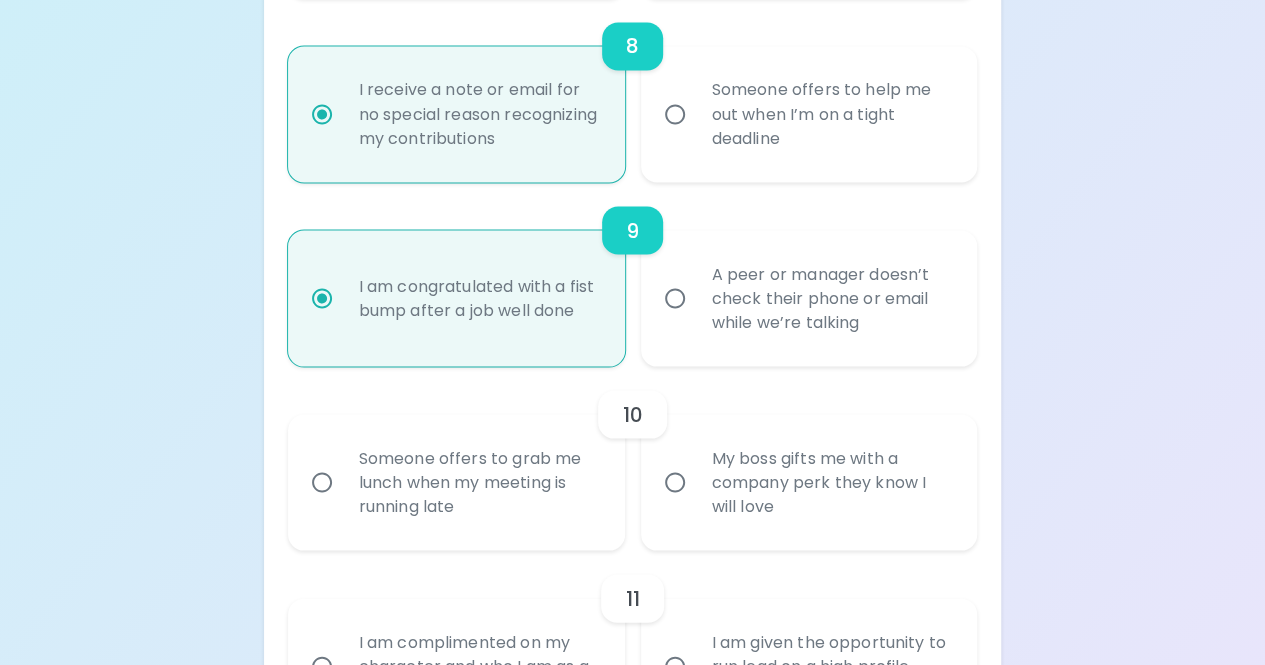 radio on "true" 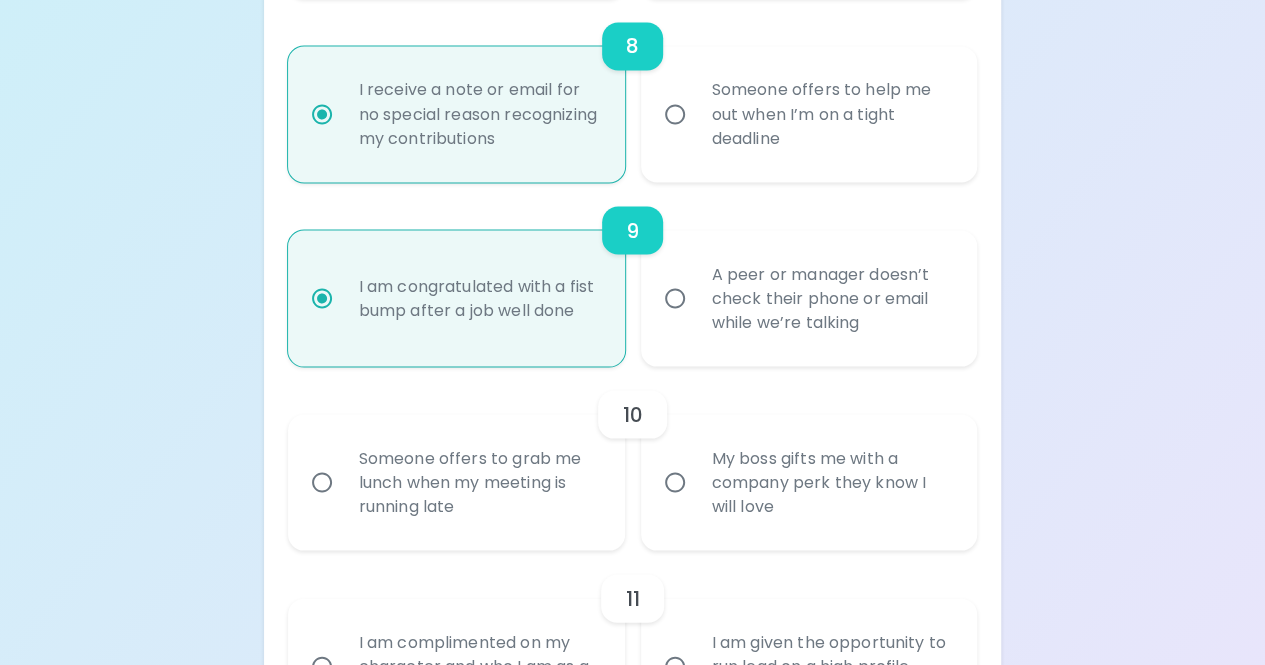 radio on "false" 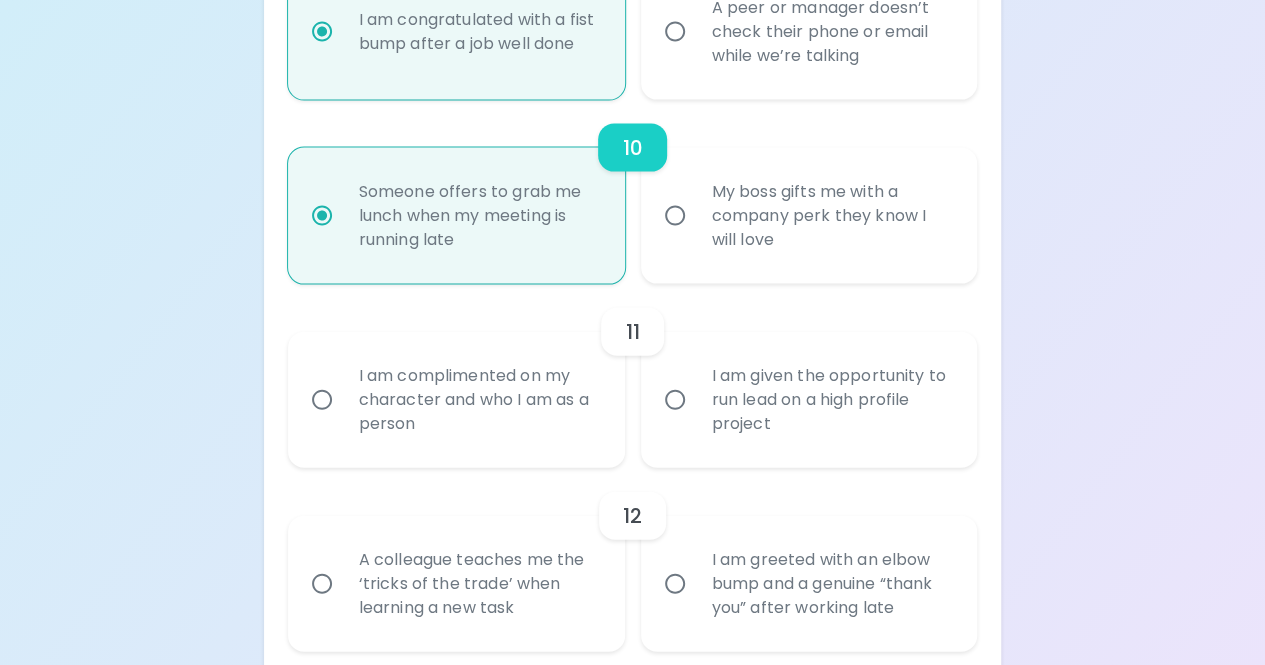 scroll, scrollTop: 2085, scrollLeft: 0, axis: vertical 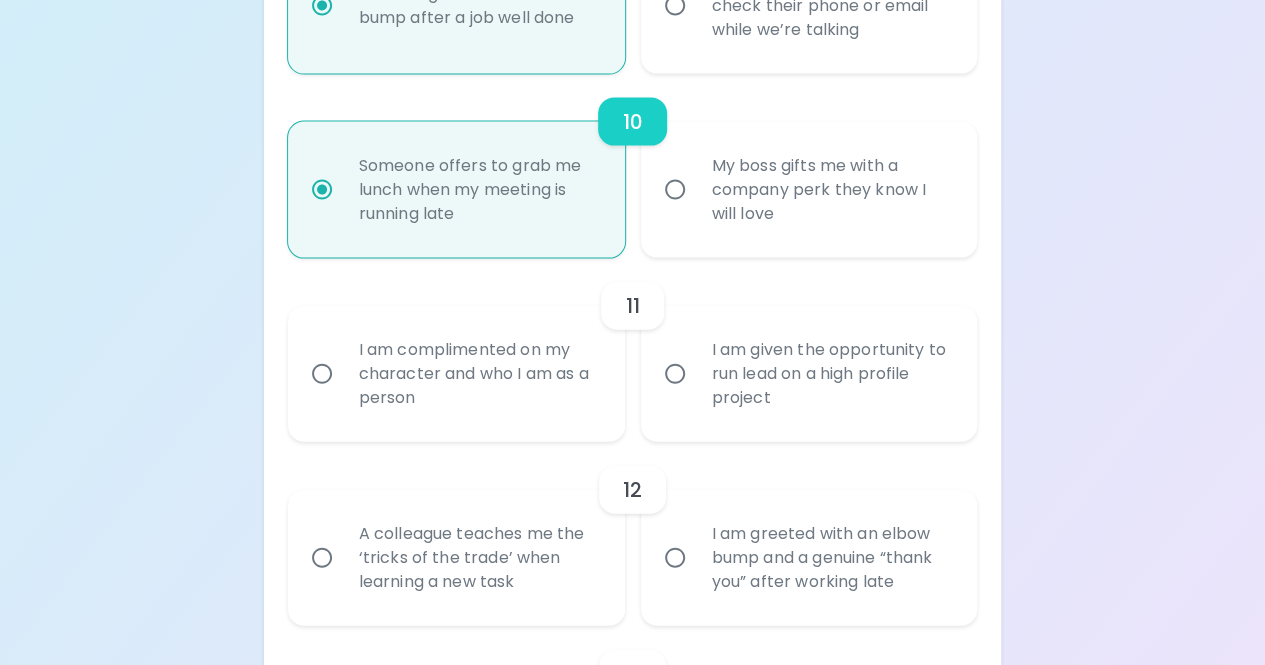 radio on "true" 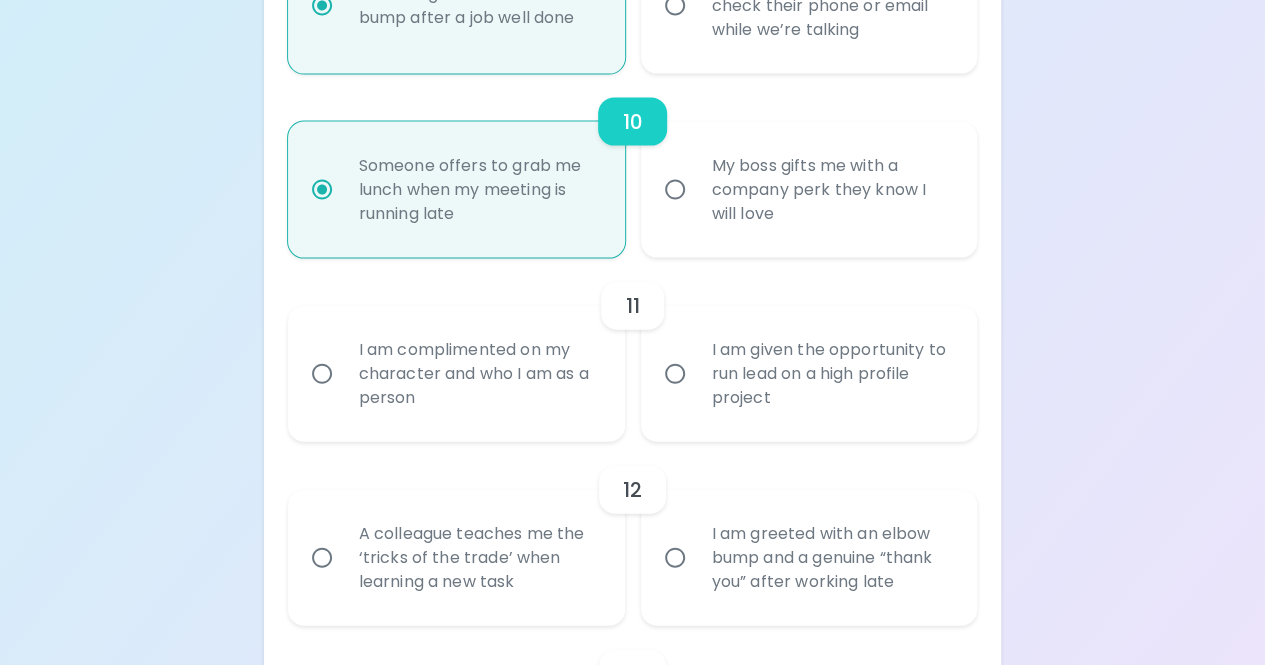 radio on "false" 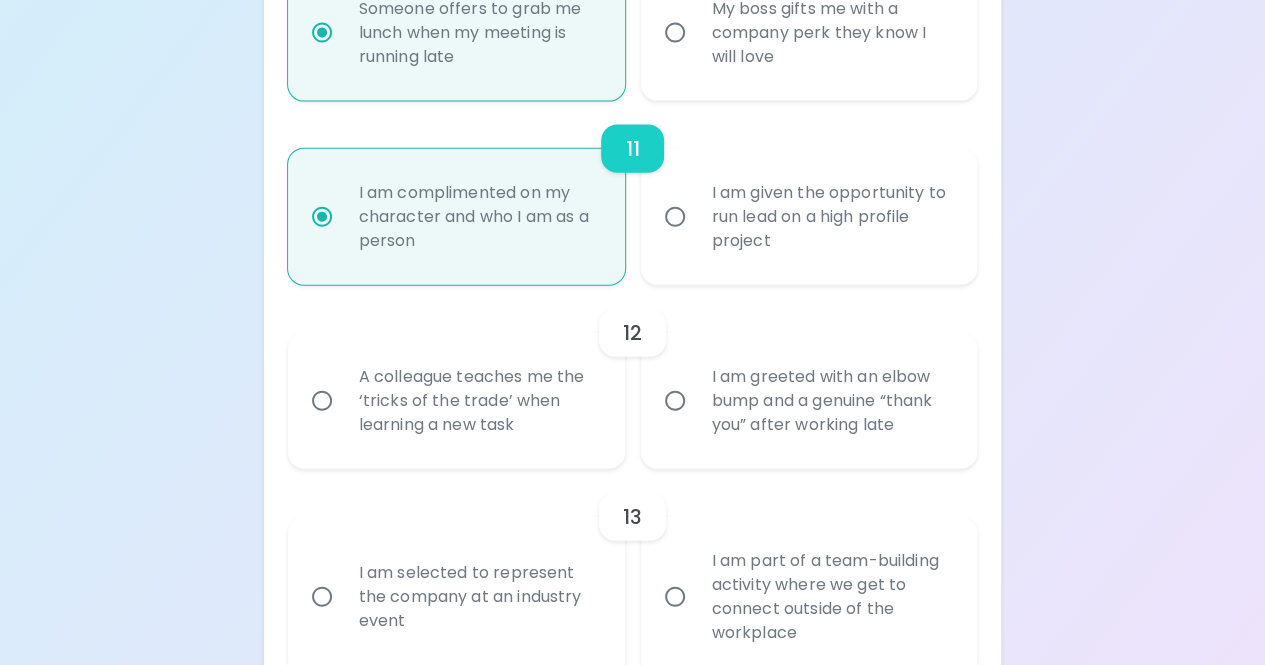 scroll, scrollTop: 2245, scrollLeft: 0, axis: vertical 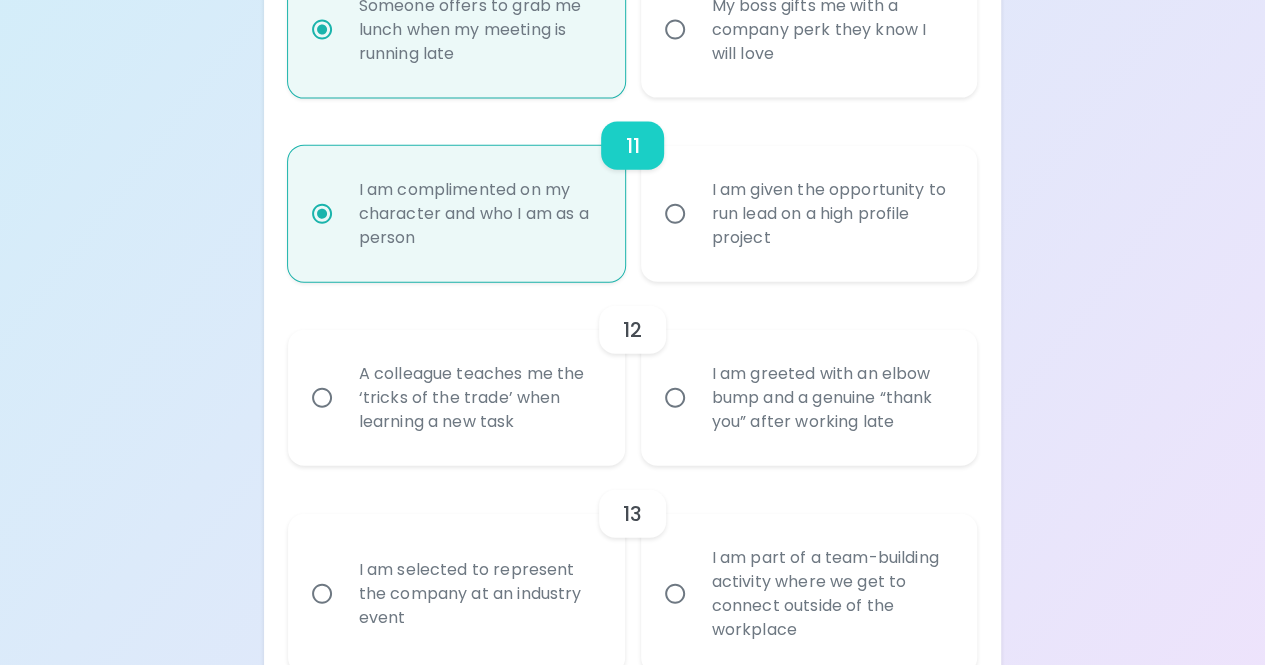 radio on "true" 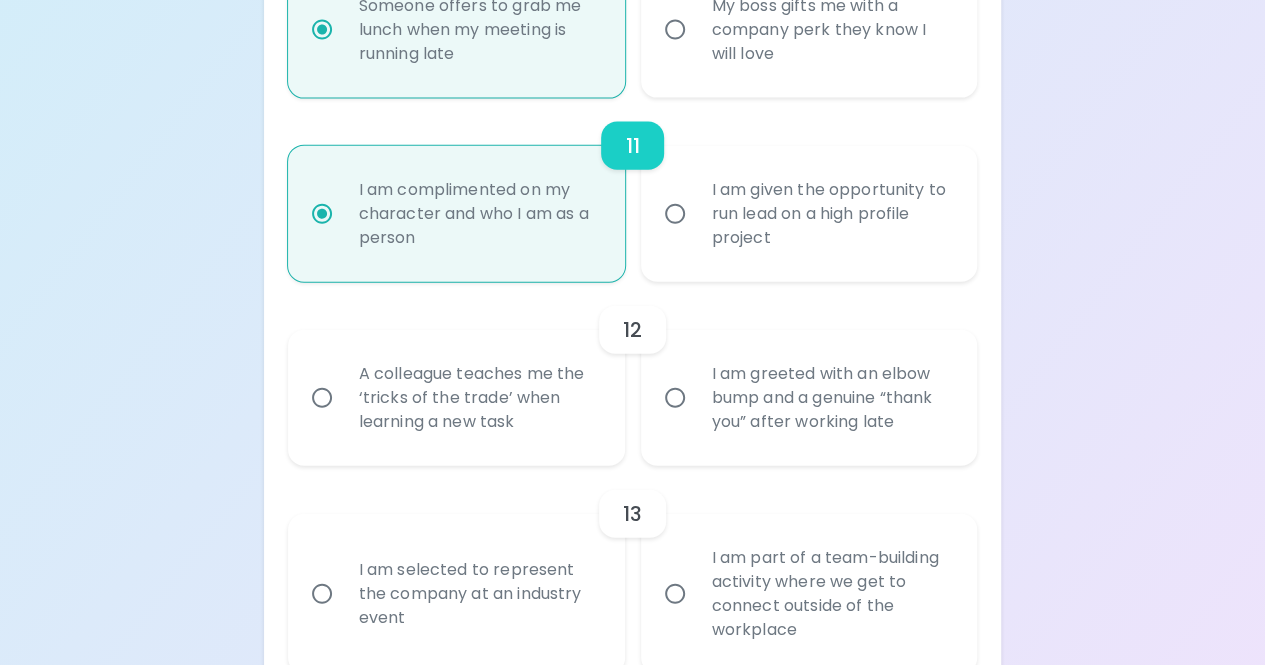 radio on "false" 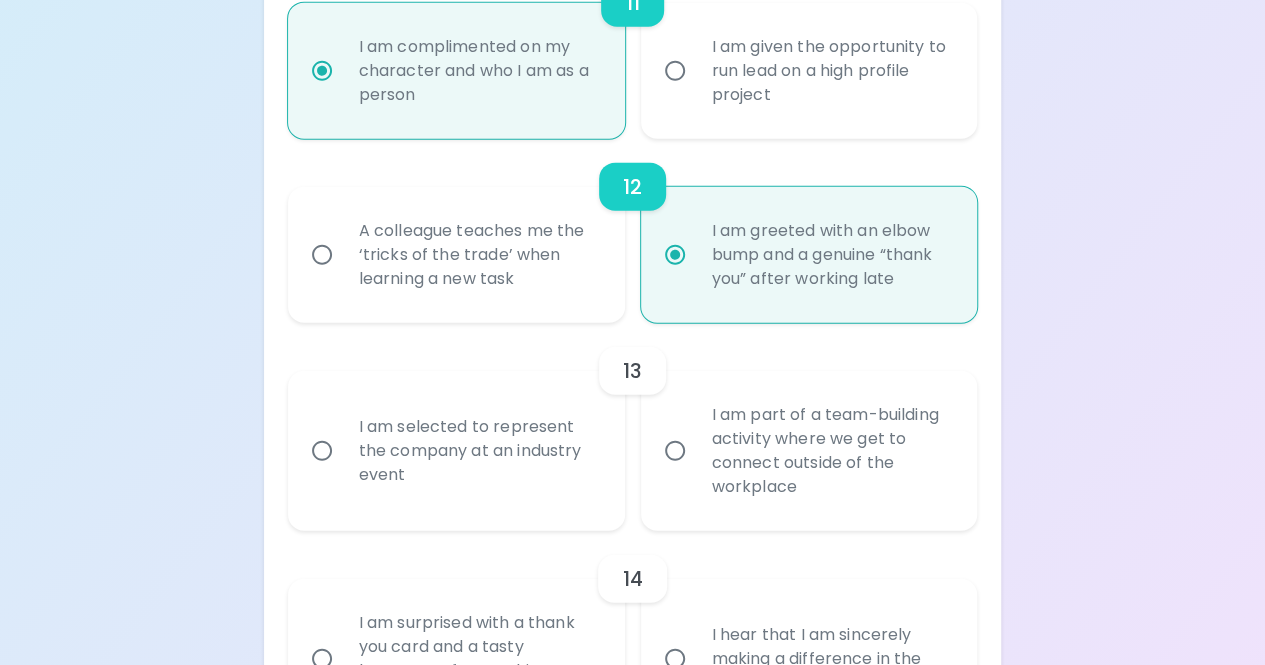 scroll, scrollTop: 2405, scrollLeft: 0, axis: vertical 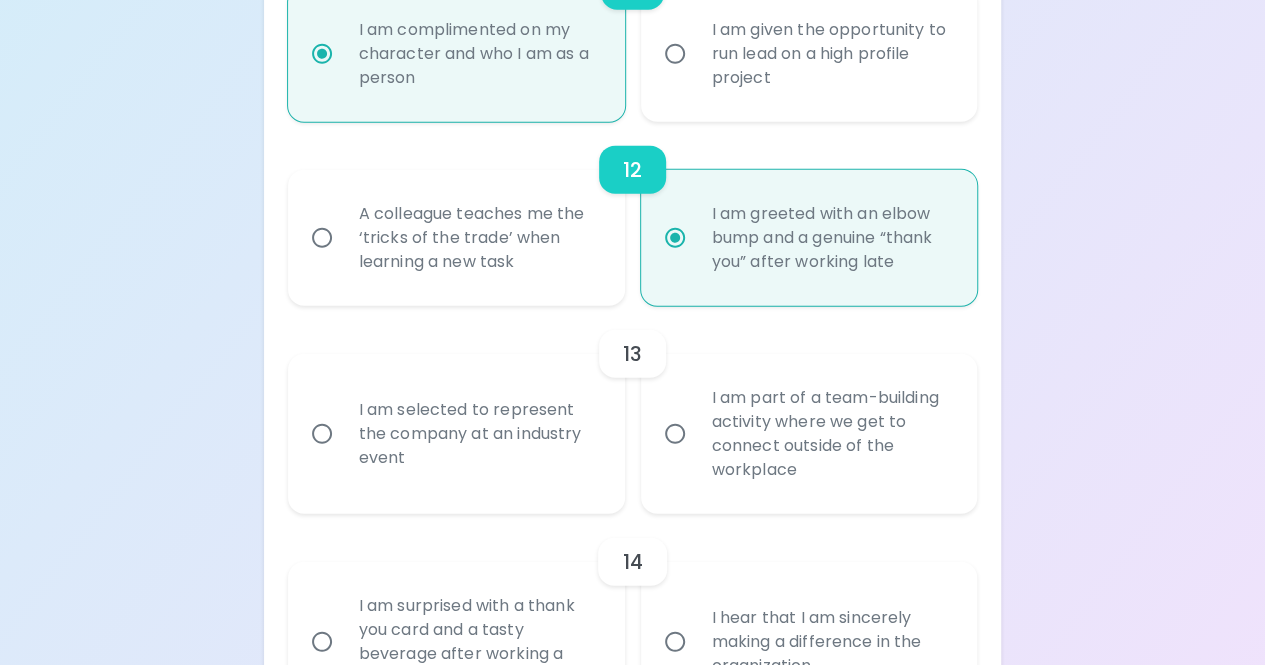 radio on "true" 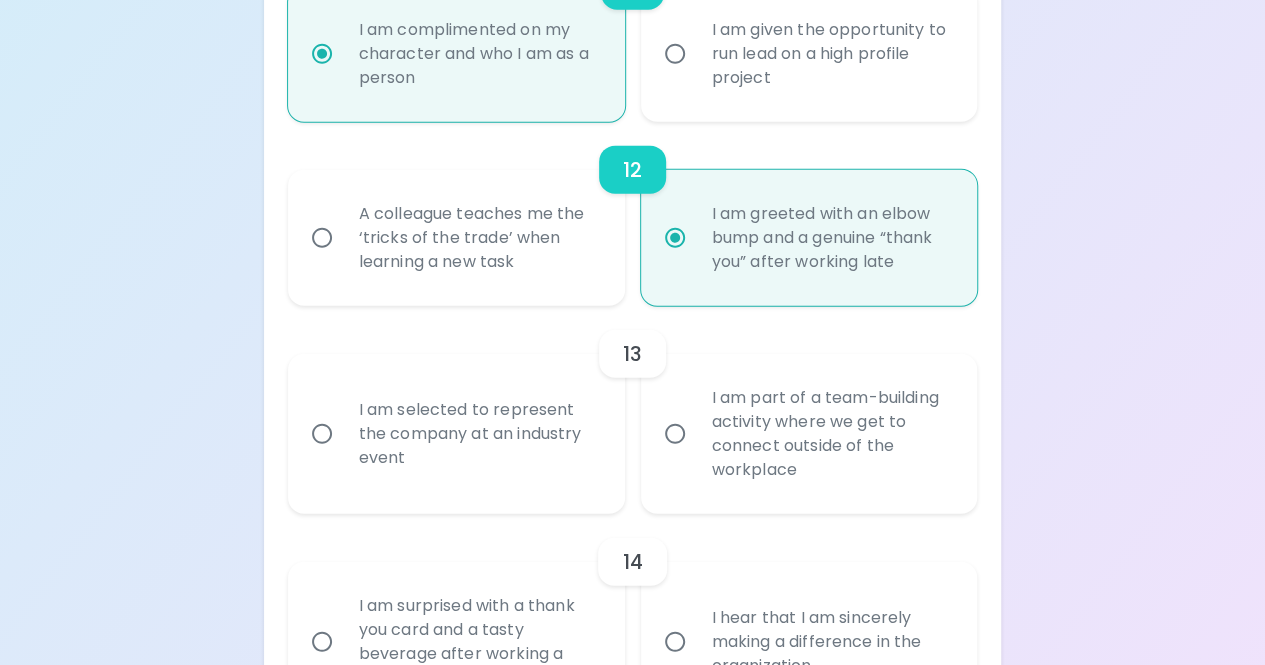 radio on "false" 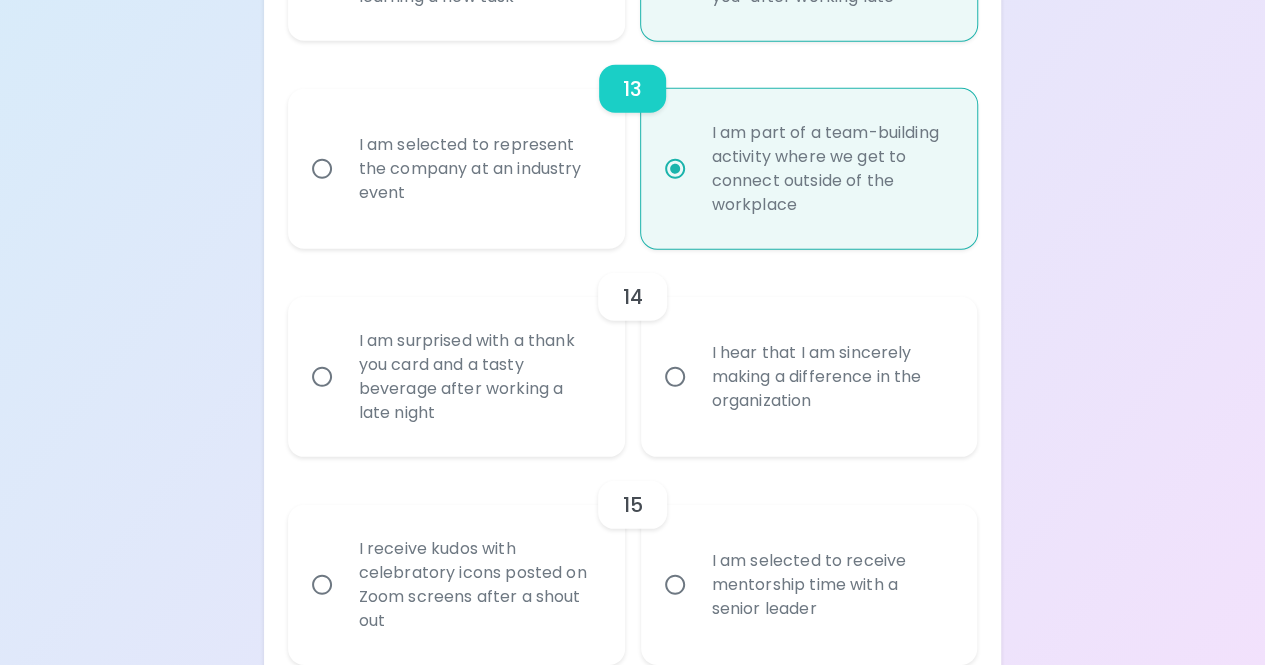 scroll, scrollTop: 2671, scrollLeft: 0, axis: vertical 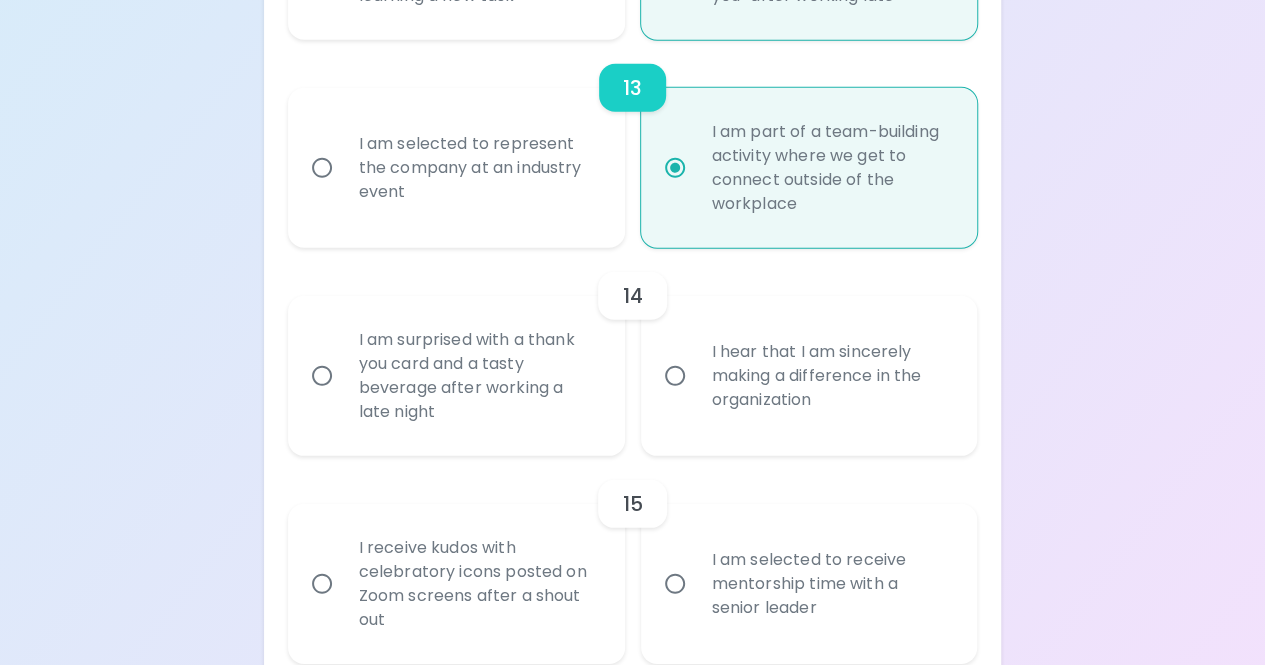 radio on "true" 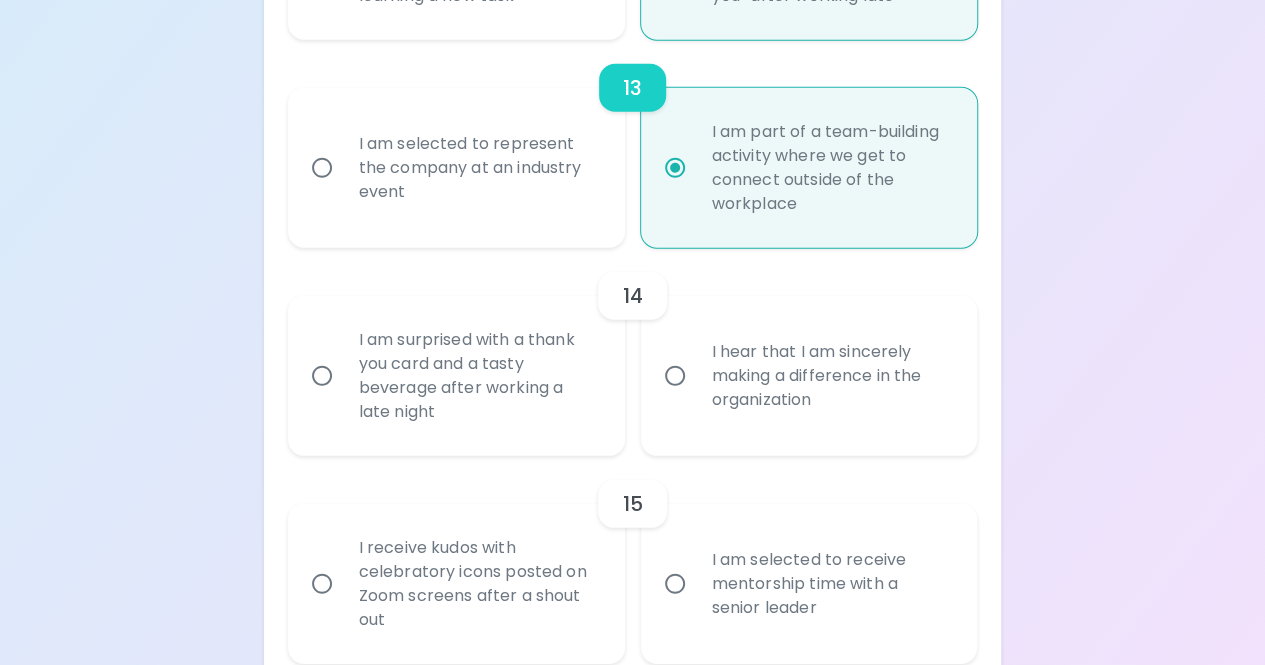 radio on "false" 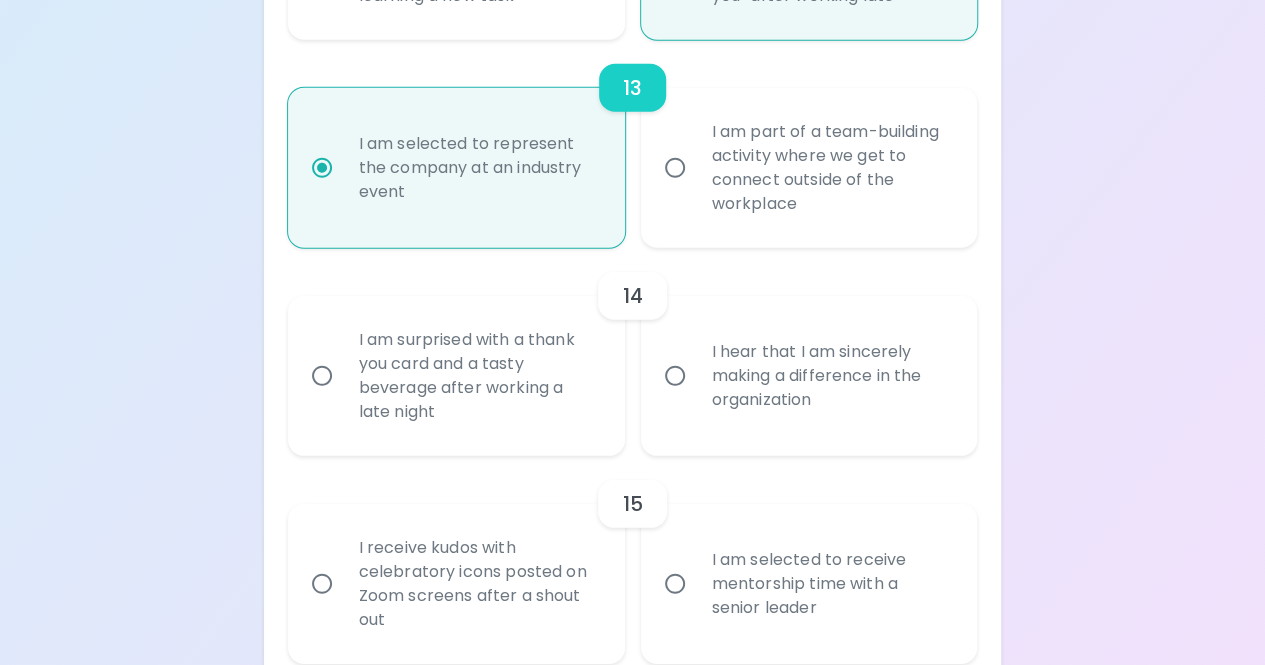 radio on "true" 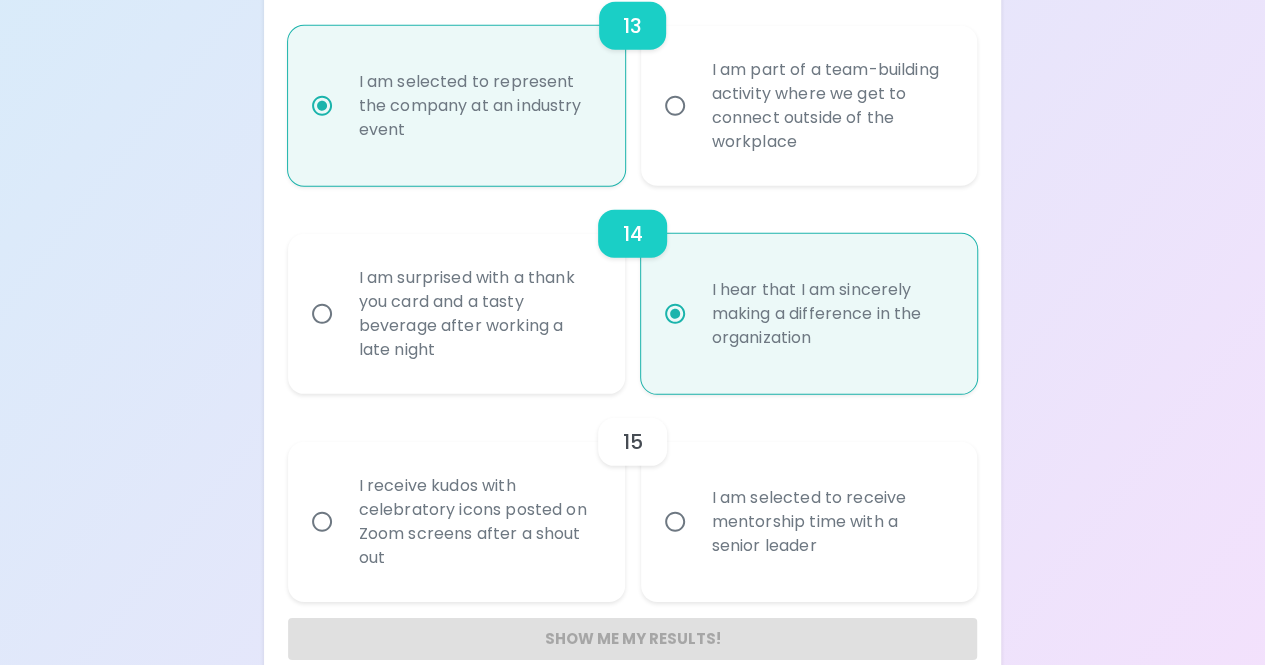 scroll, scrollTop: 2767, scrollLeft: 0, axis: vertical 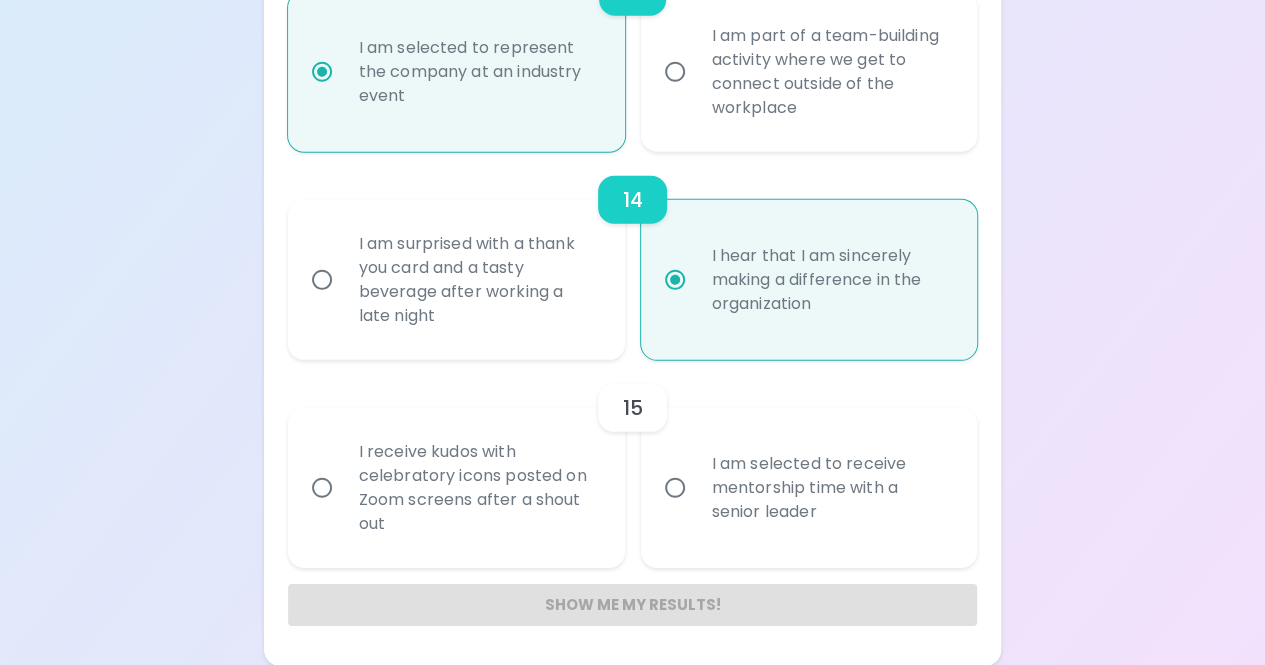 radio on "true" 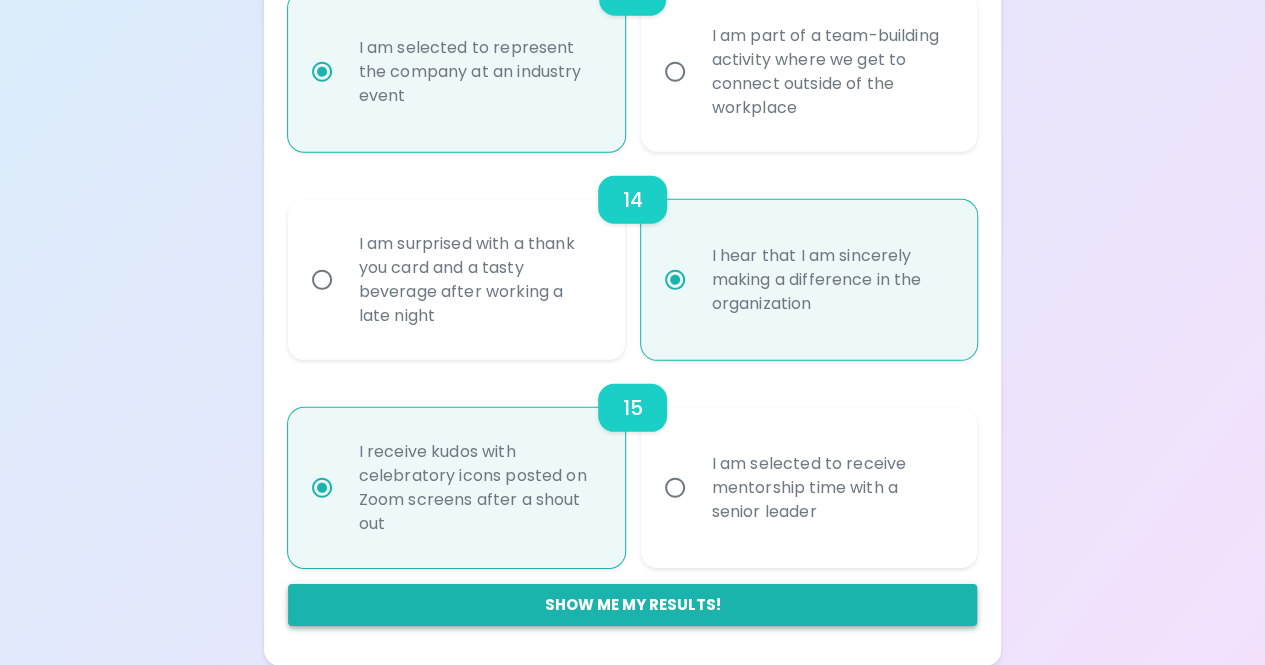 radio on "true" 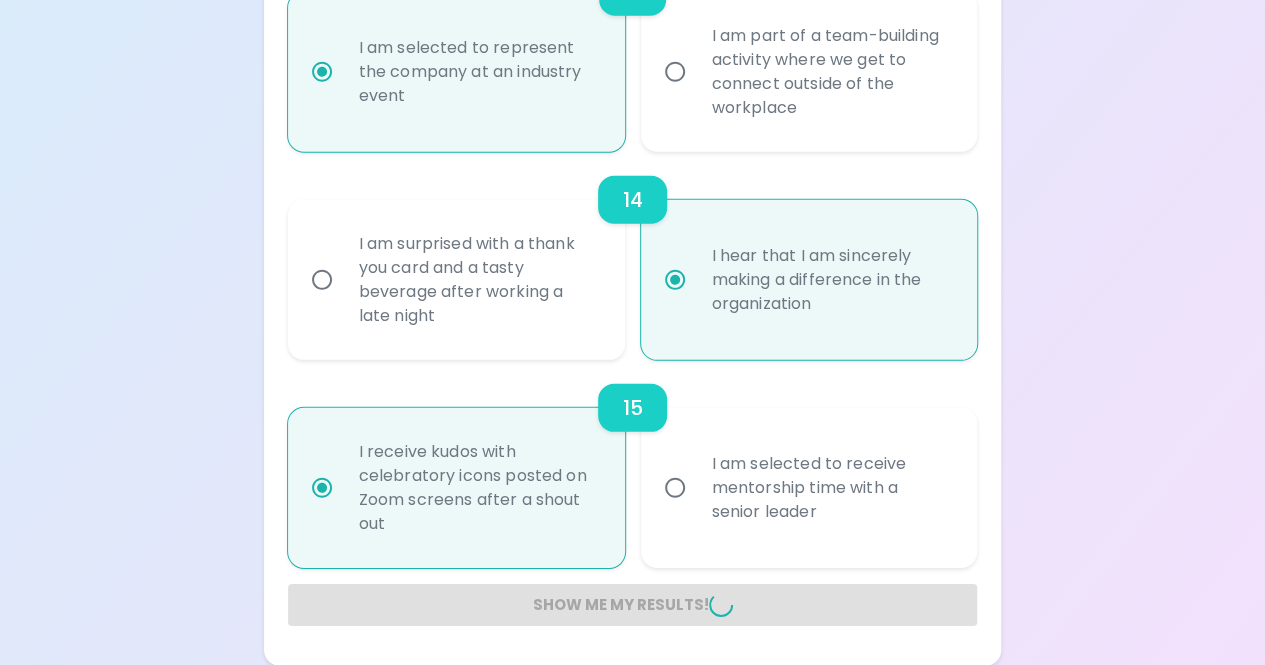 radio on "false" 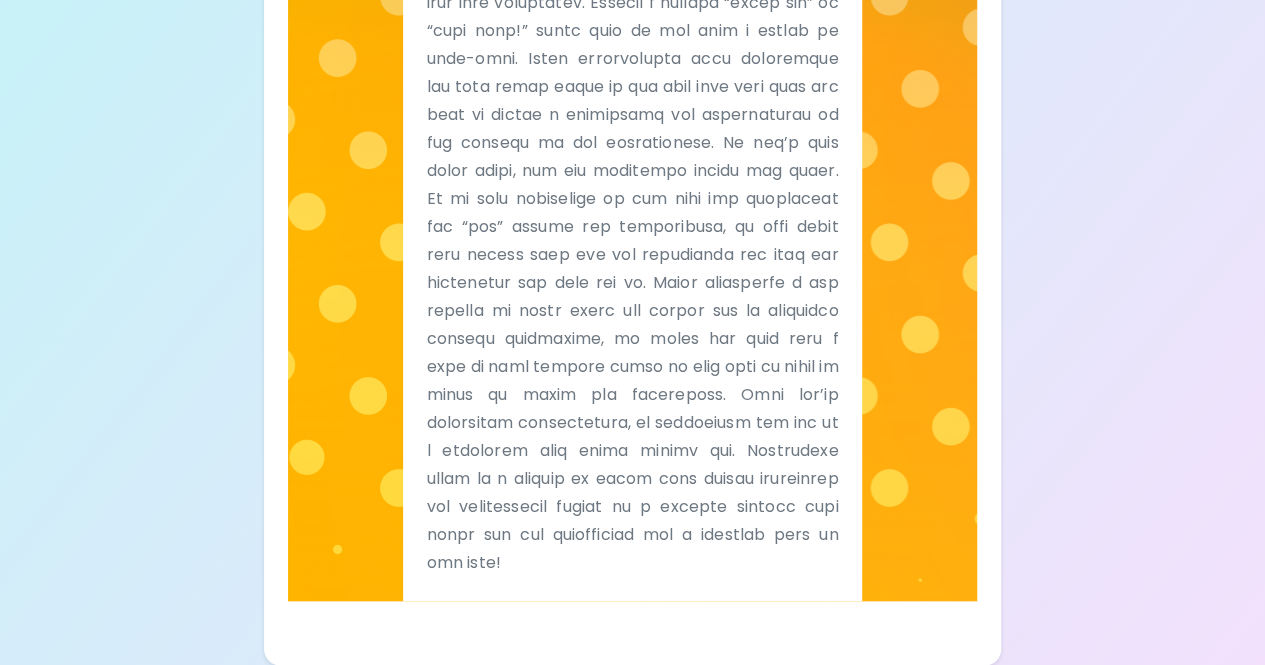 scroll, scrollTop: 0, scrollLeft: 0, axis: both 